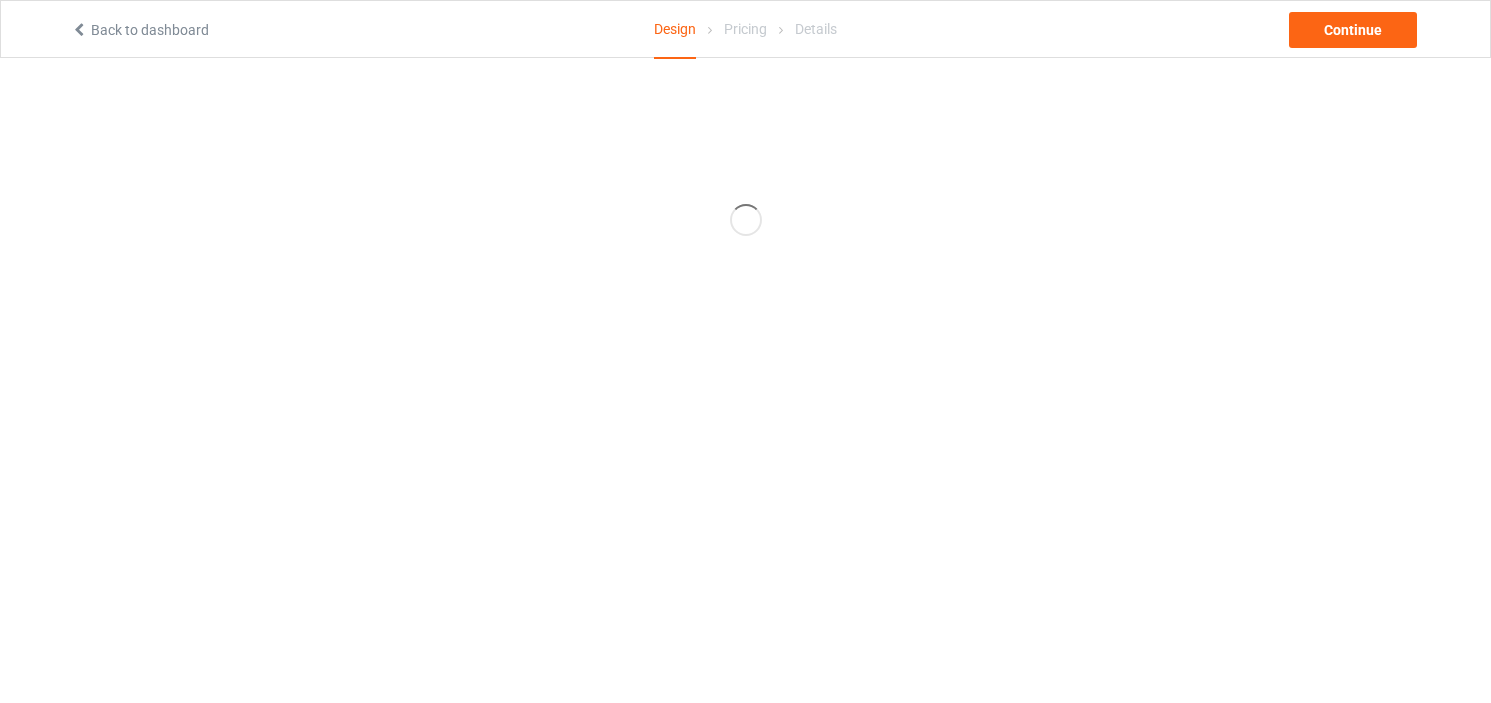 scroll, scrollTop: 0, scrollLeft: 0, axis: both 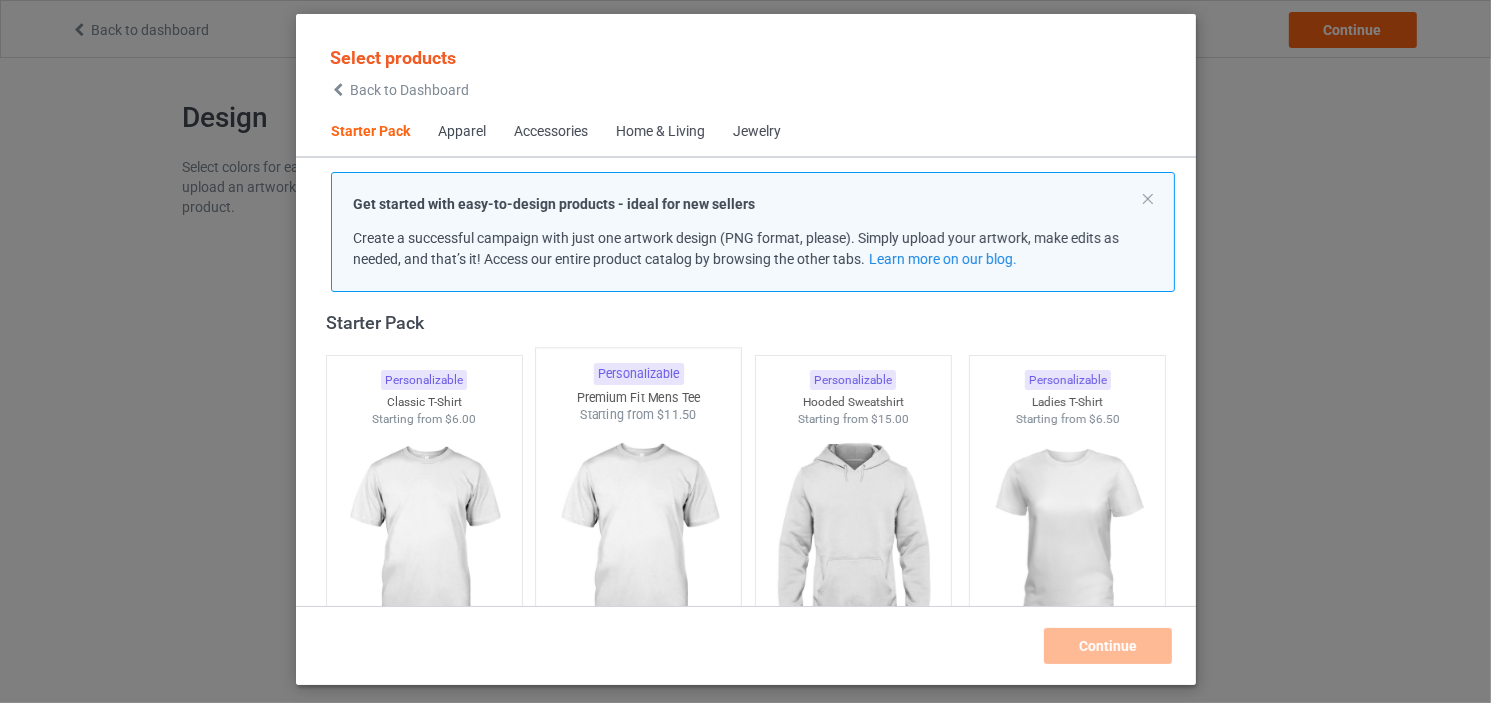 click at bounding box center (638, 541) 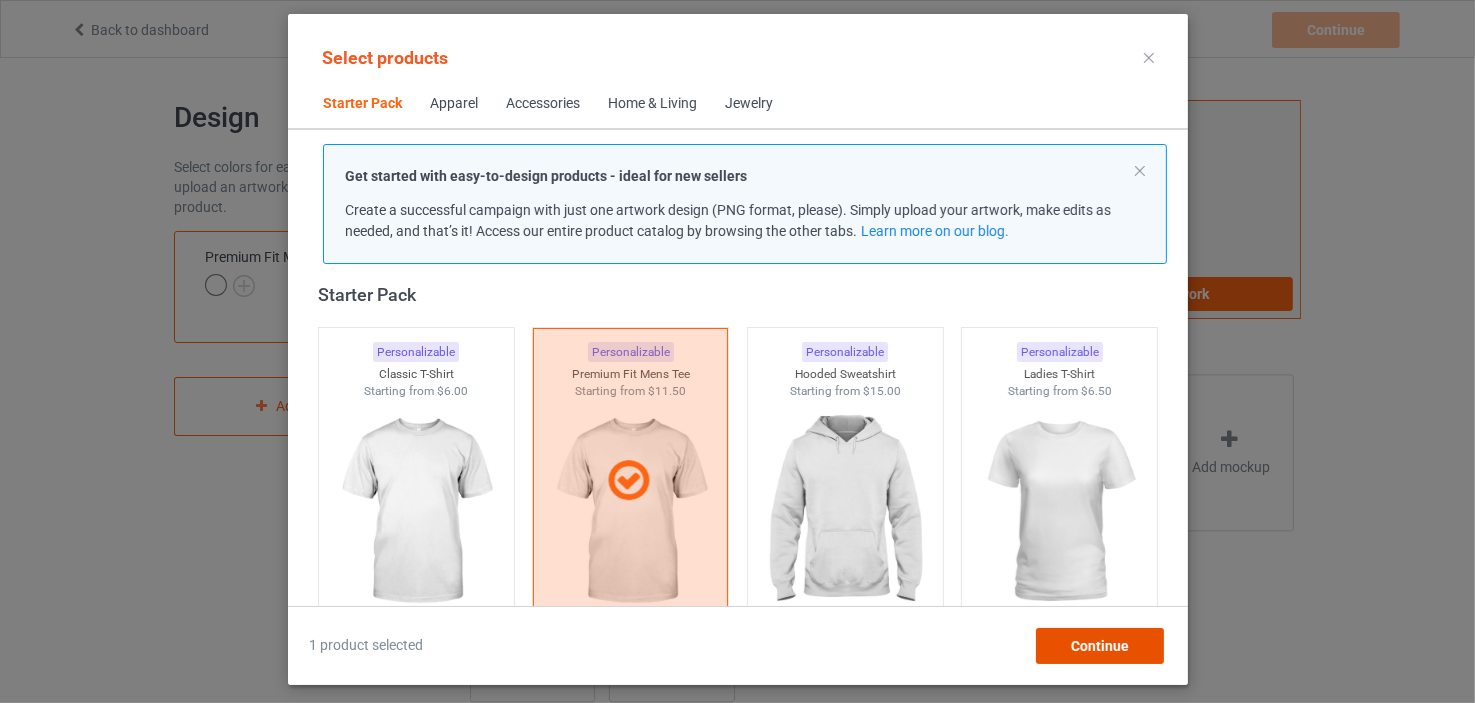 click on "Continue" at bounding box center (1099, 646) 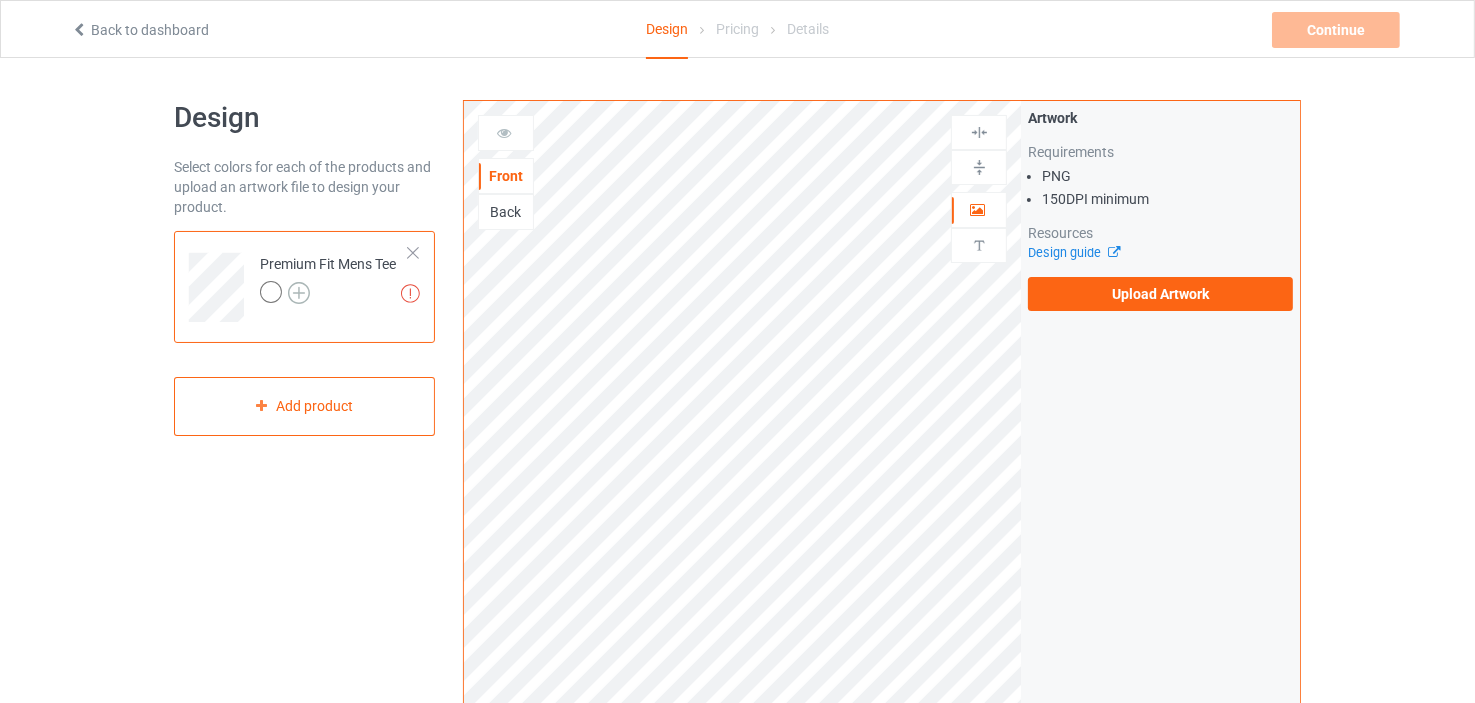 click at bounding box center (299, 293) 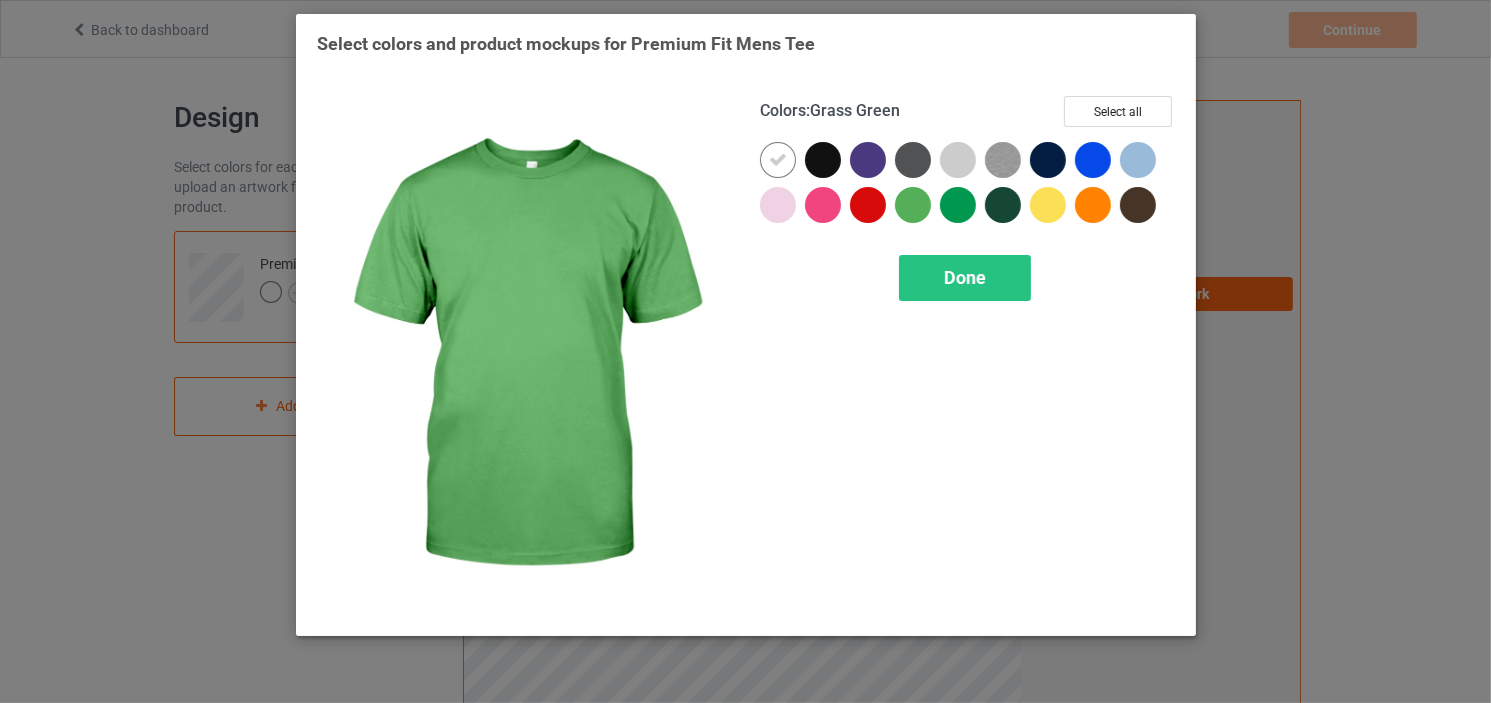 click at bounding box center (913, 205) 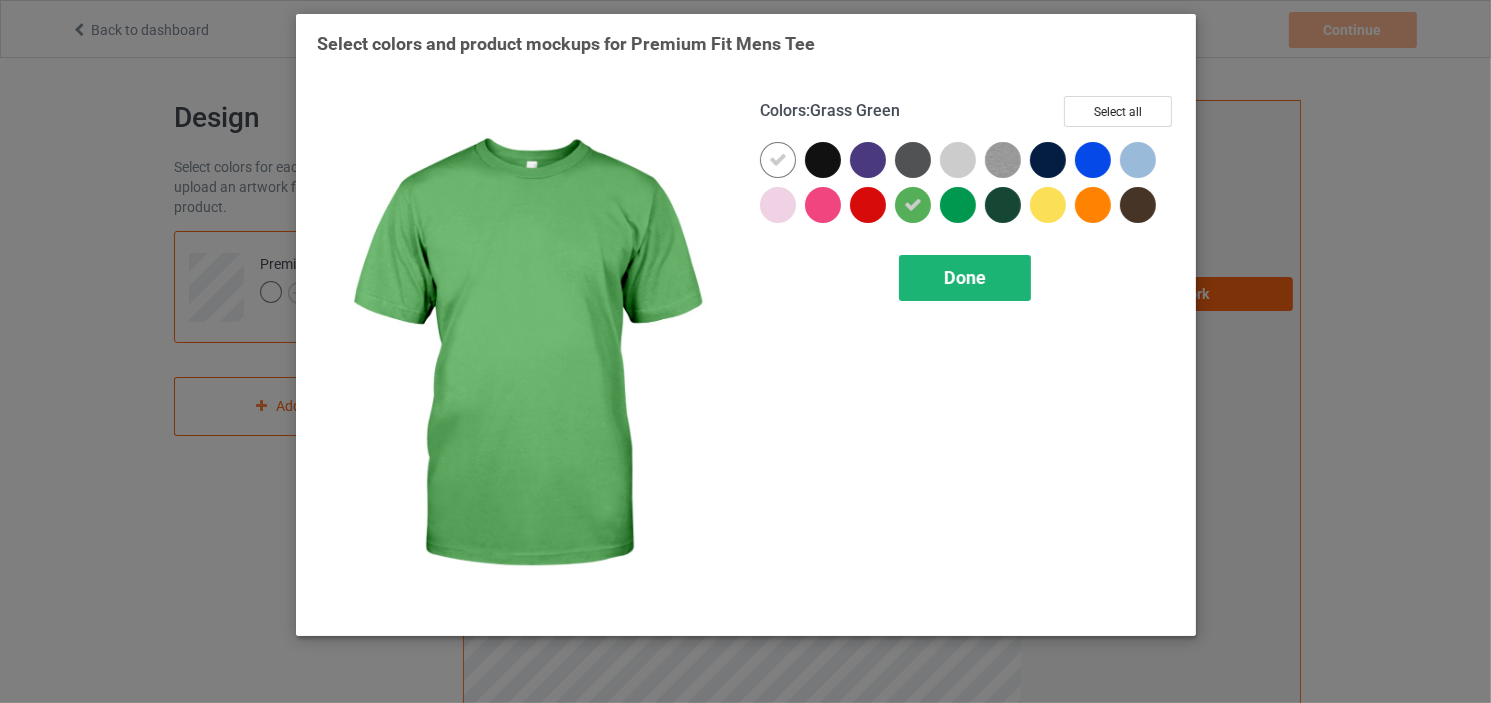 click on "Done" at bounding box center (965, 278) 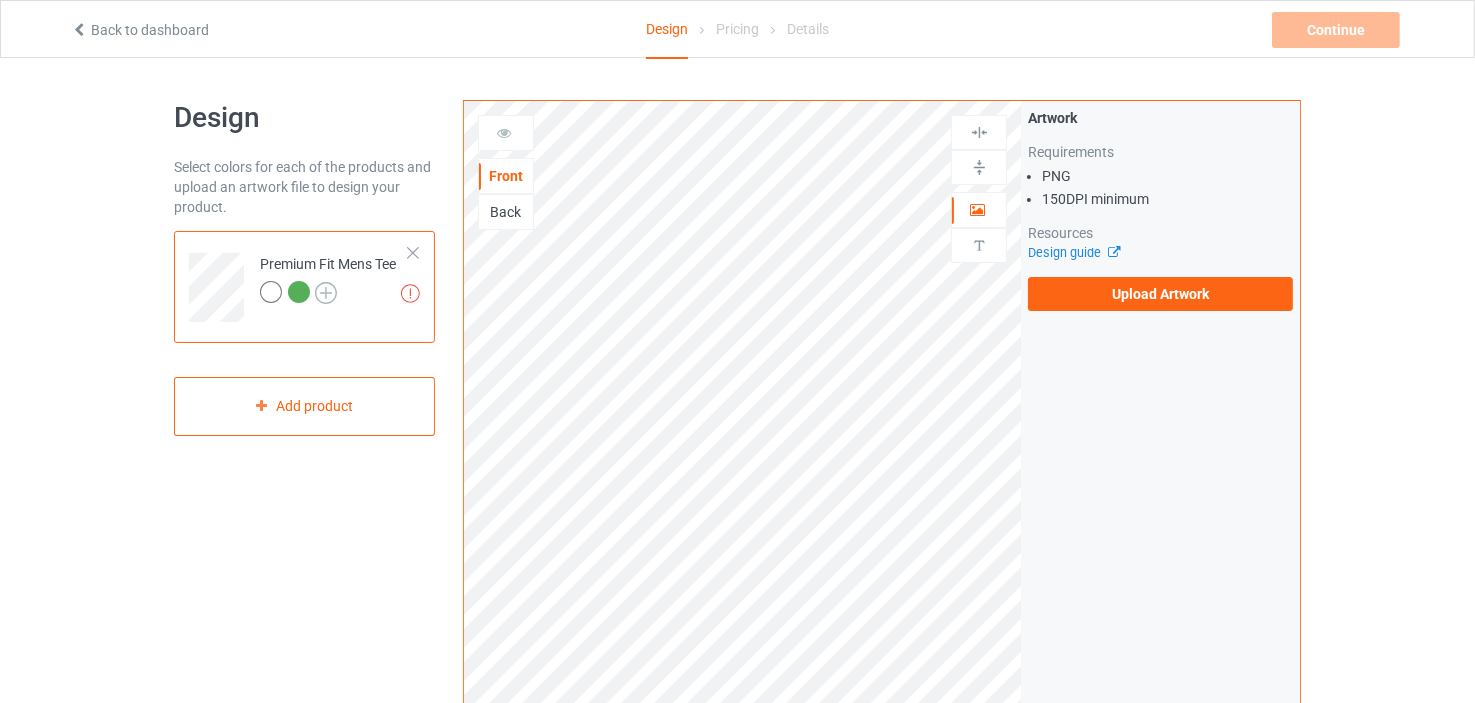 click at bounding box center (326, 293) 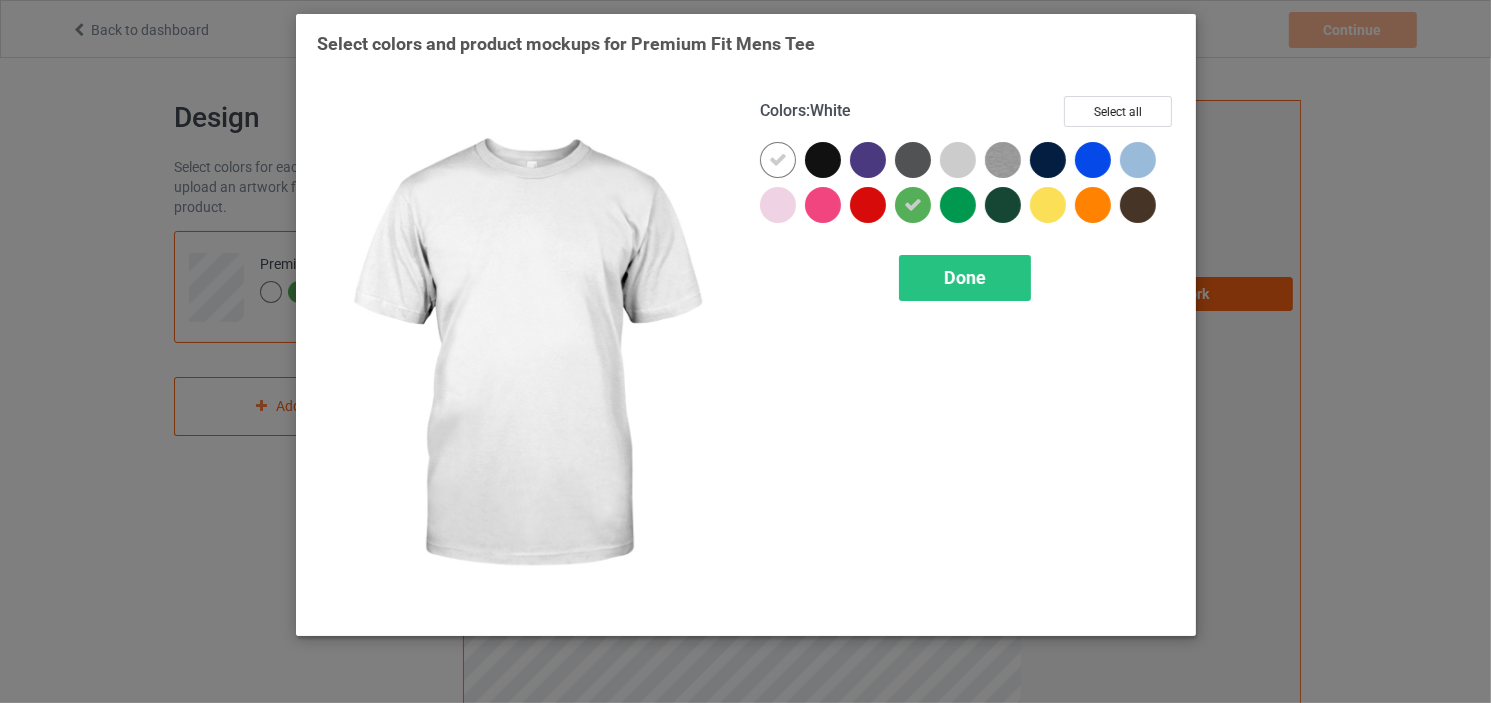 click at bounding box center (778, 160) 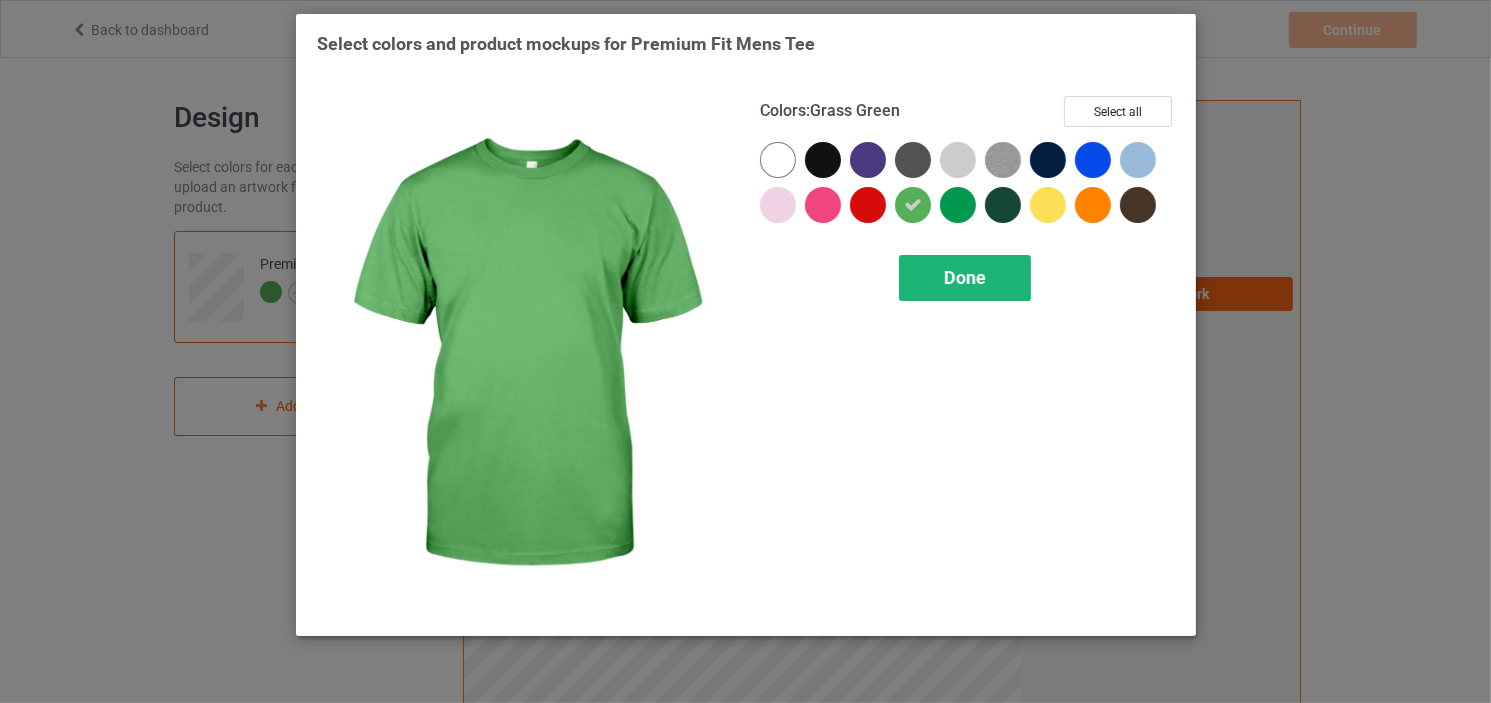 click on "Done" at bounding box center (965, 278) 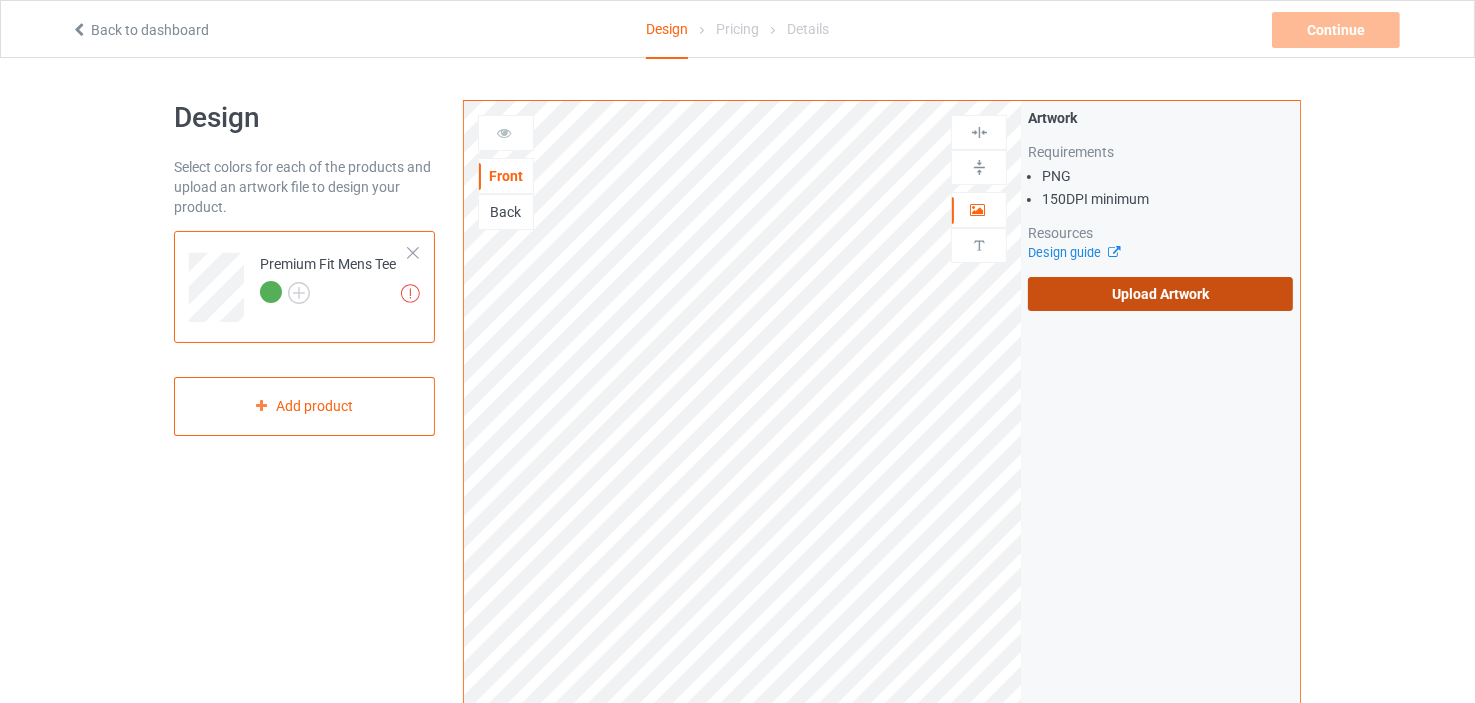 click on "Upload Artwork" at bounding box center [1160, 294] 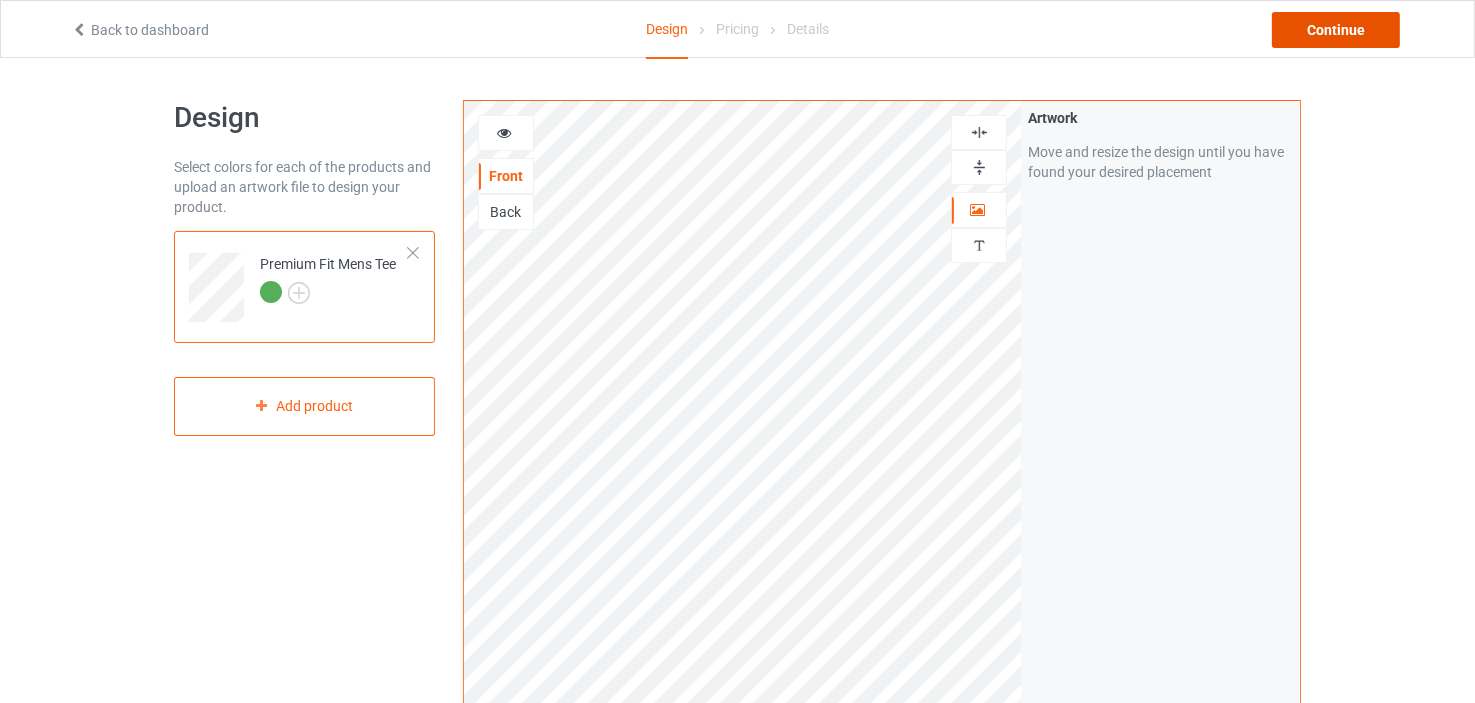 click on "Continue" at bounding box center (1336, 30) 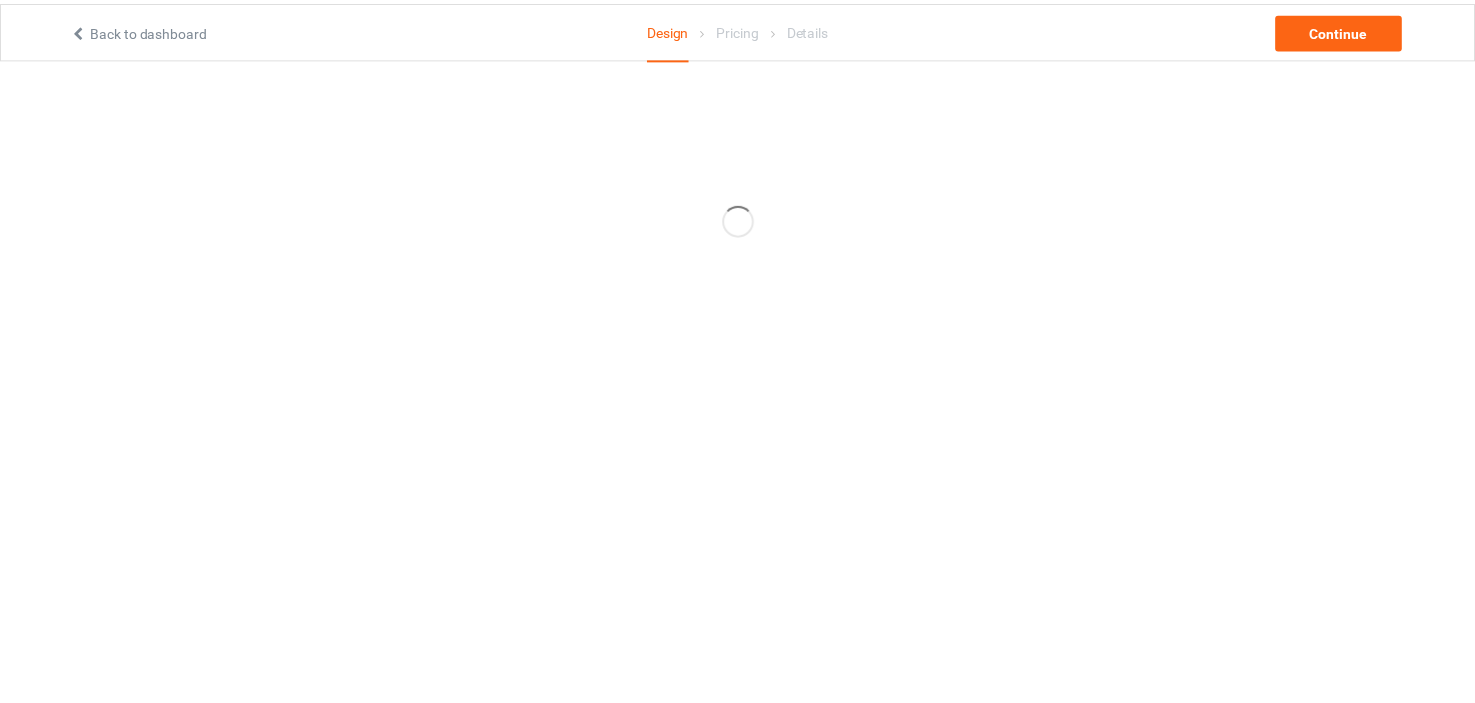 scroll, scrollTop: 0, scrollLeft: 0, axis: both 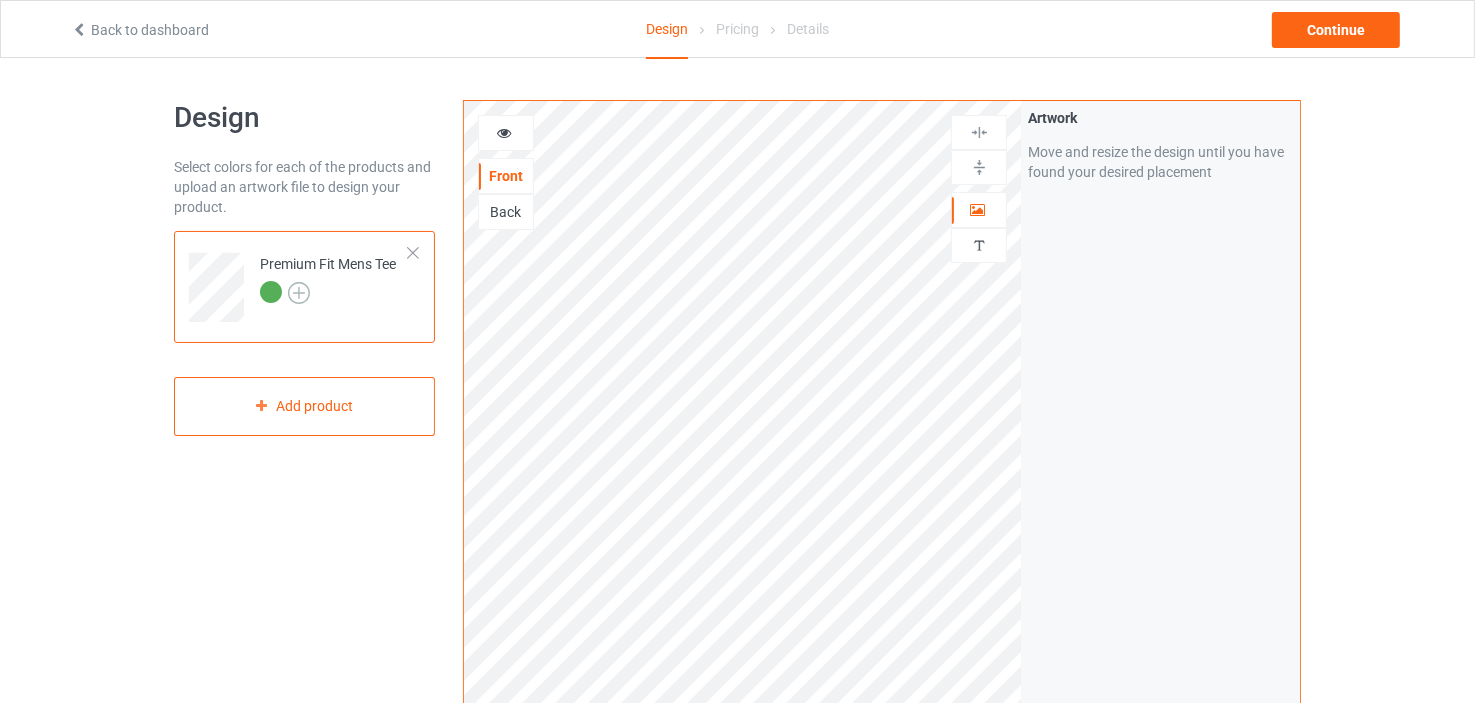 click at bounding box center (299, 293) 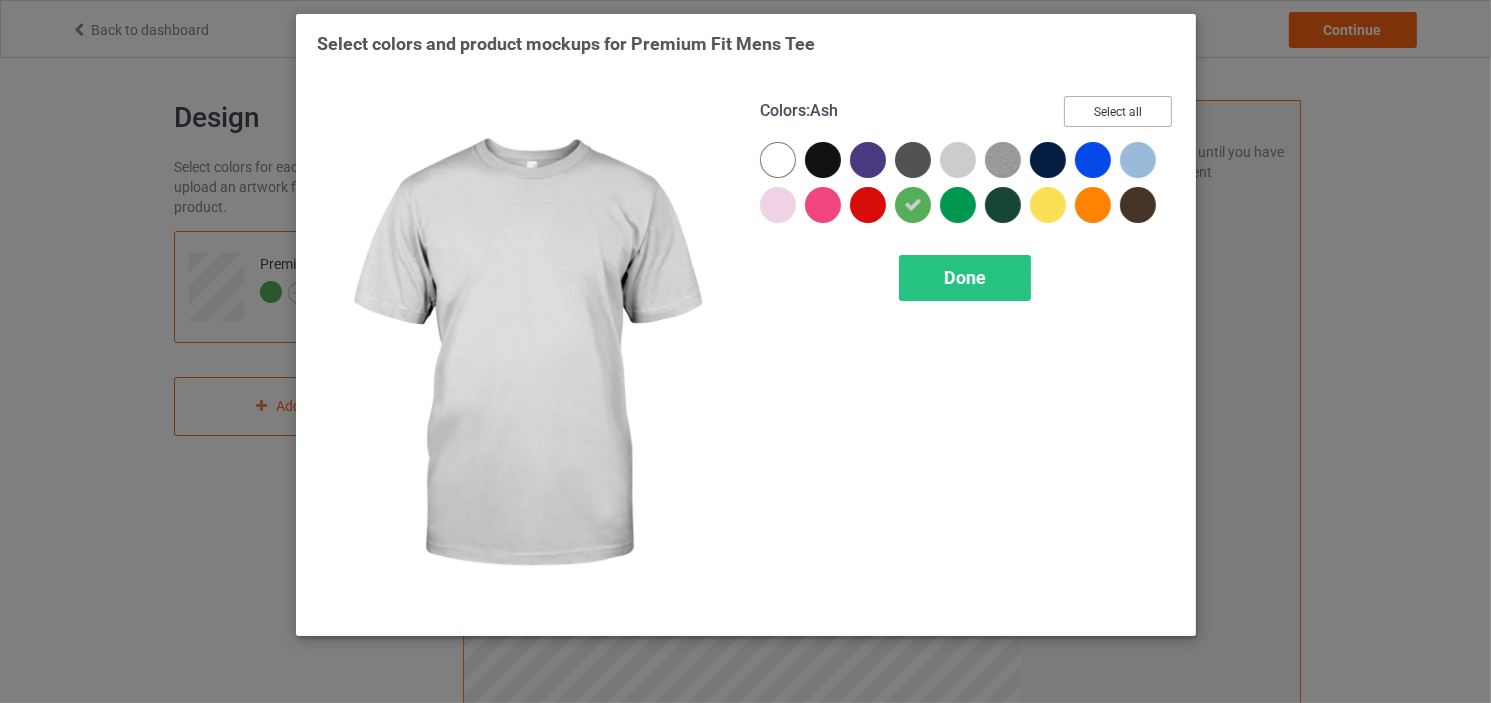 click on "Select all" at bounding box center [1118, 111] 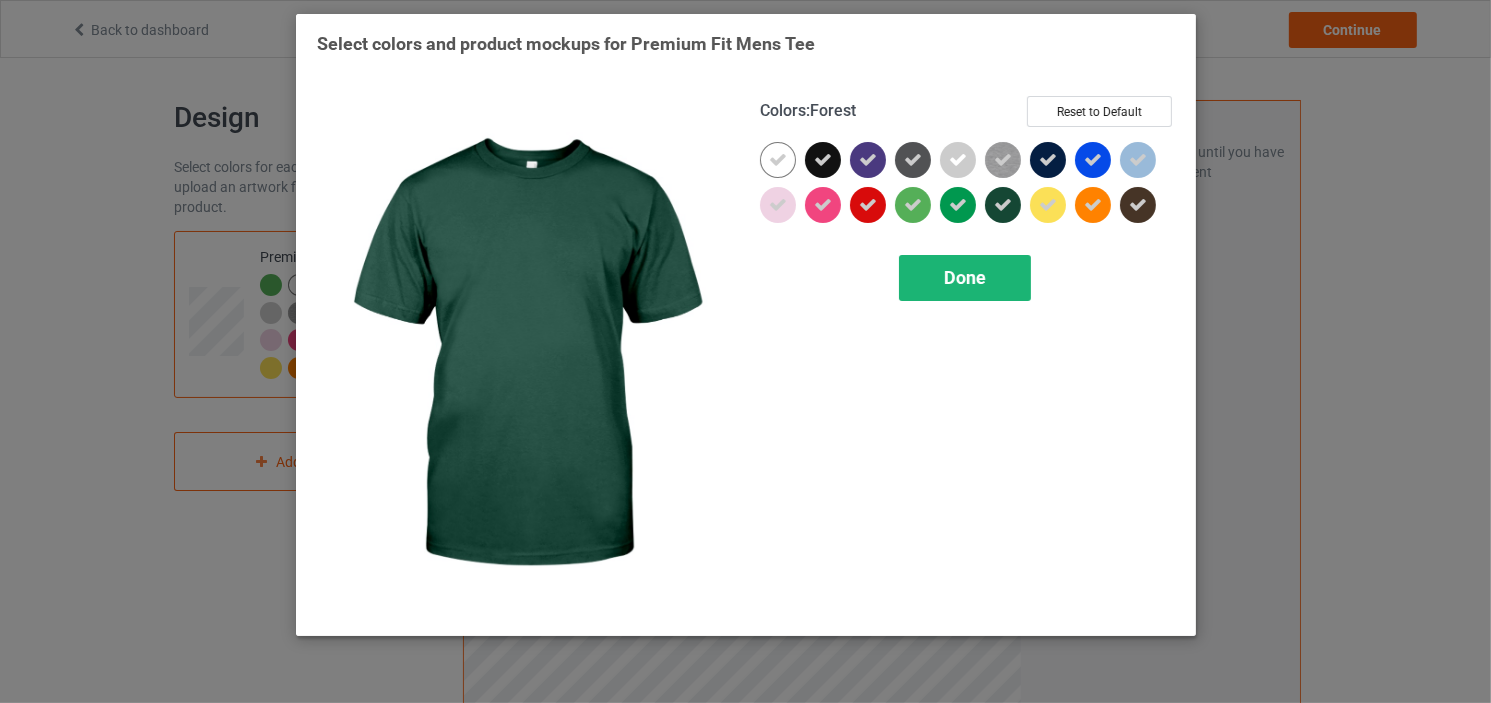 click on "Done" at bounding box center (965, 277) 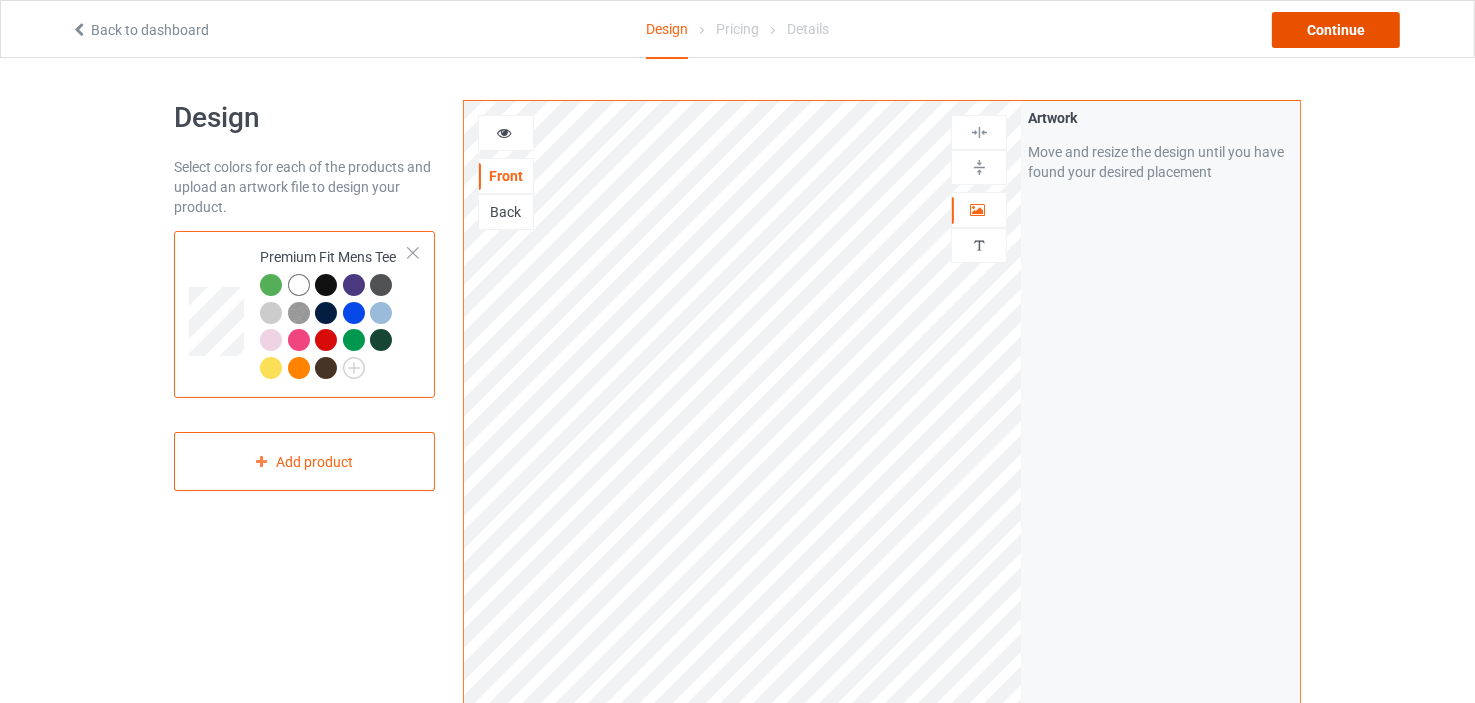 click on "Continue" at bounding box center [1336, 30] 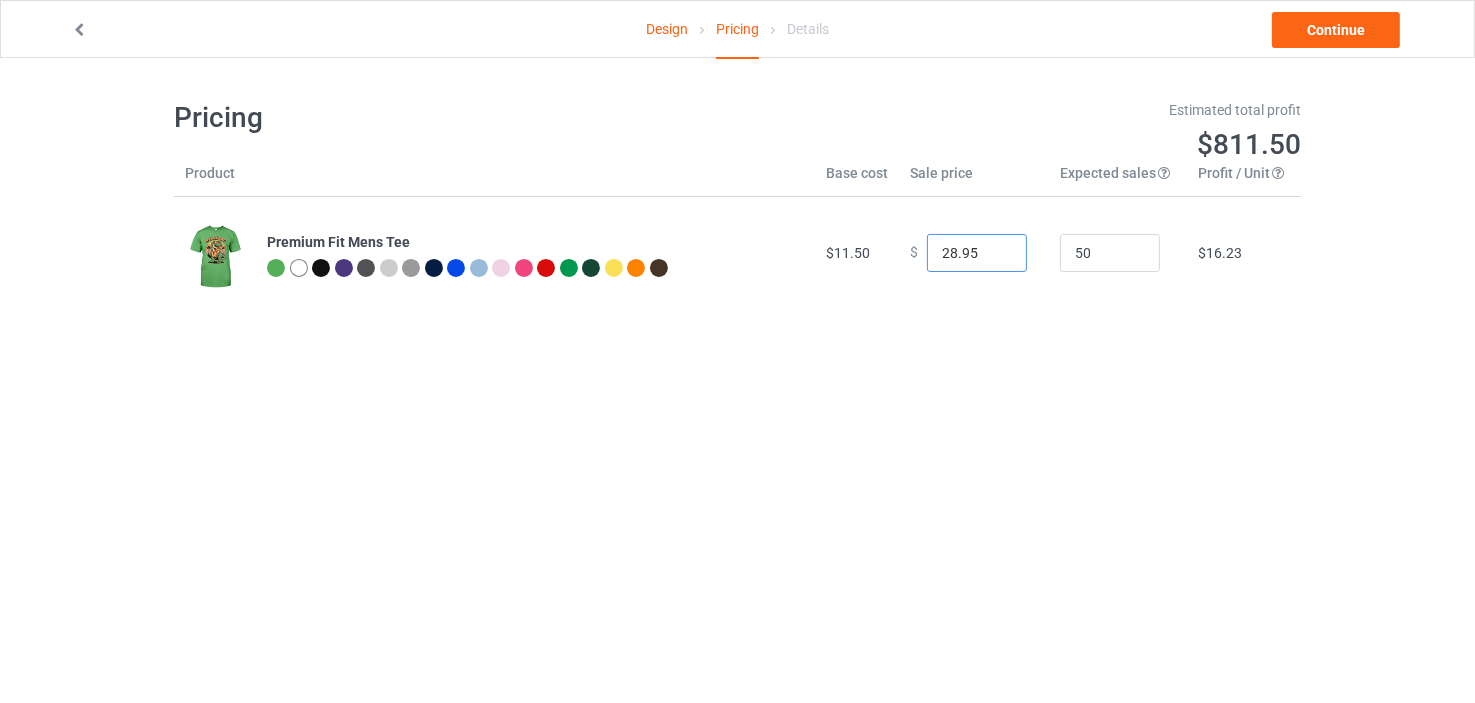 drag, startPoint x: 964, startPoint y: 260, endPoint x: 908, endPoint y: 261, distance: 56.008926 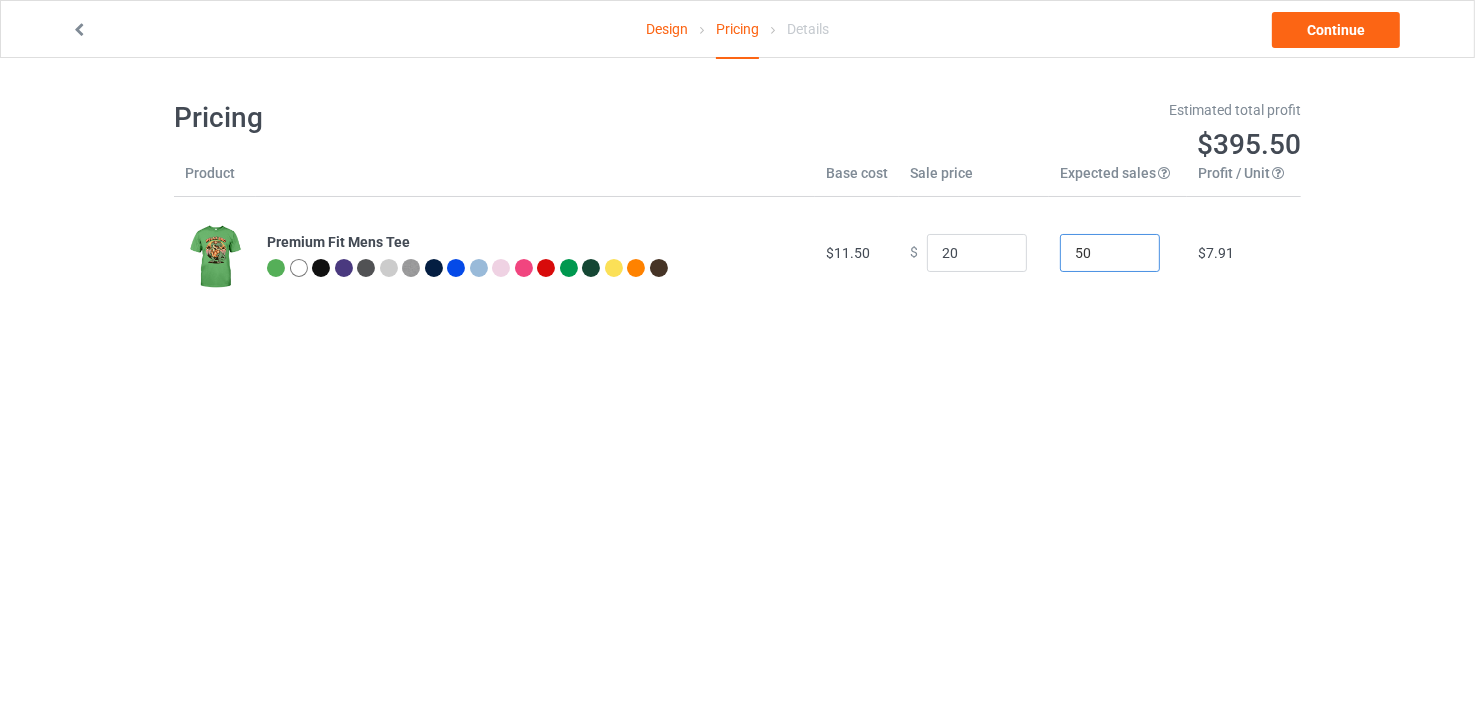 type on "20.00" 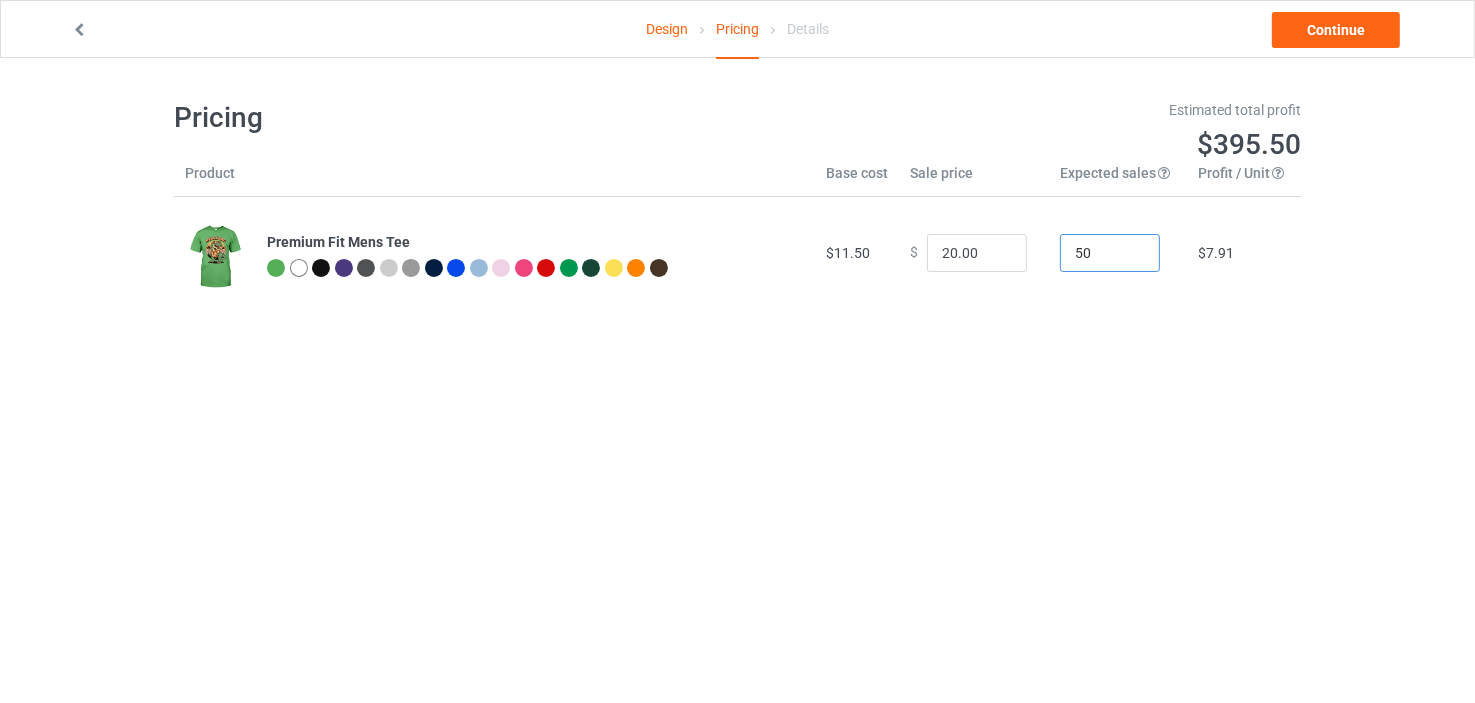 drag, startPoint x: 1082, startPoint y: 256, endPoint x: 1011, endPoint y: 256, distance: 71 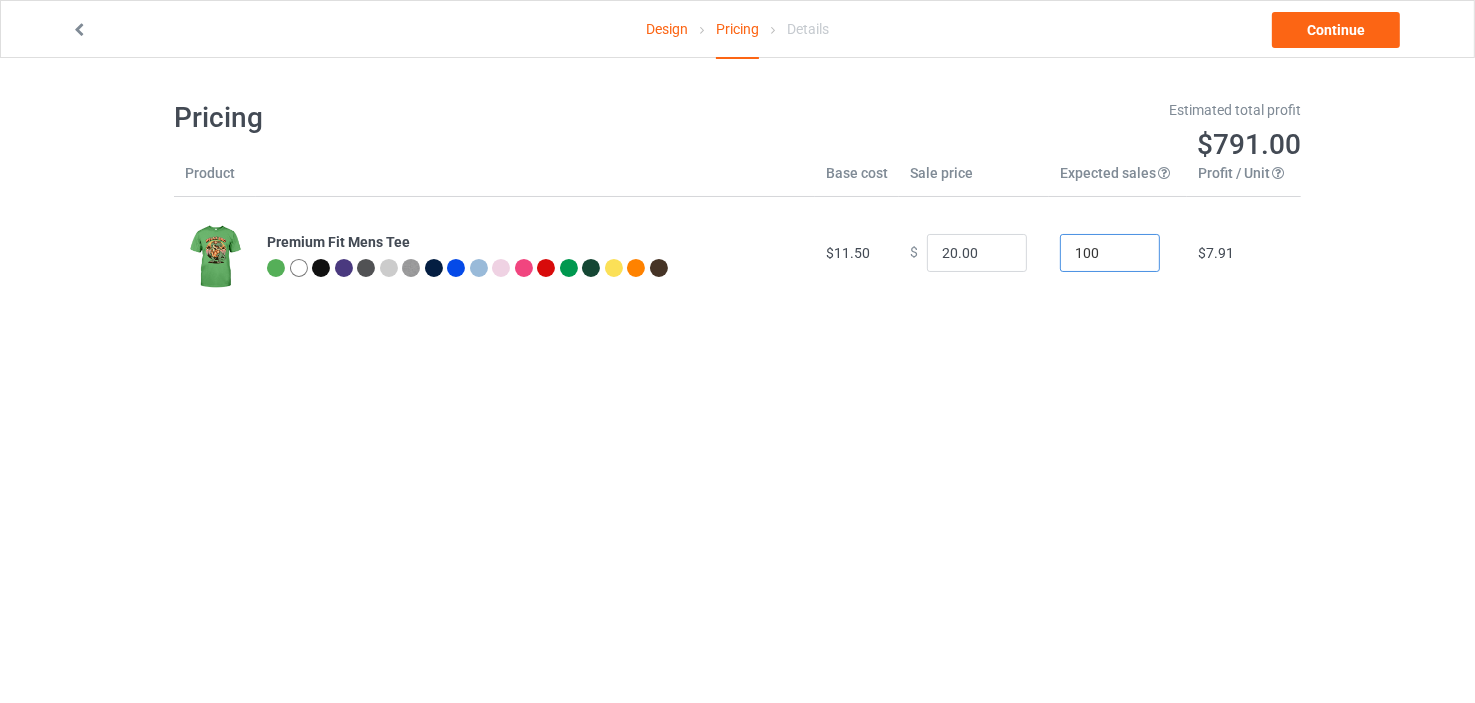 type on "100" 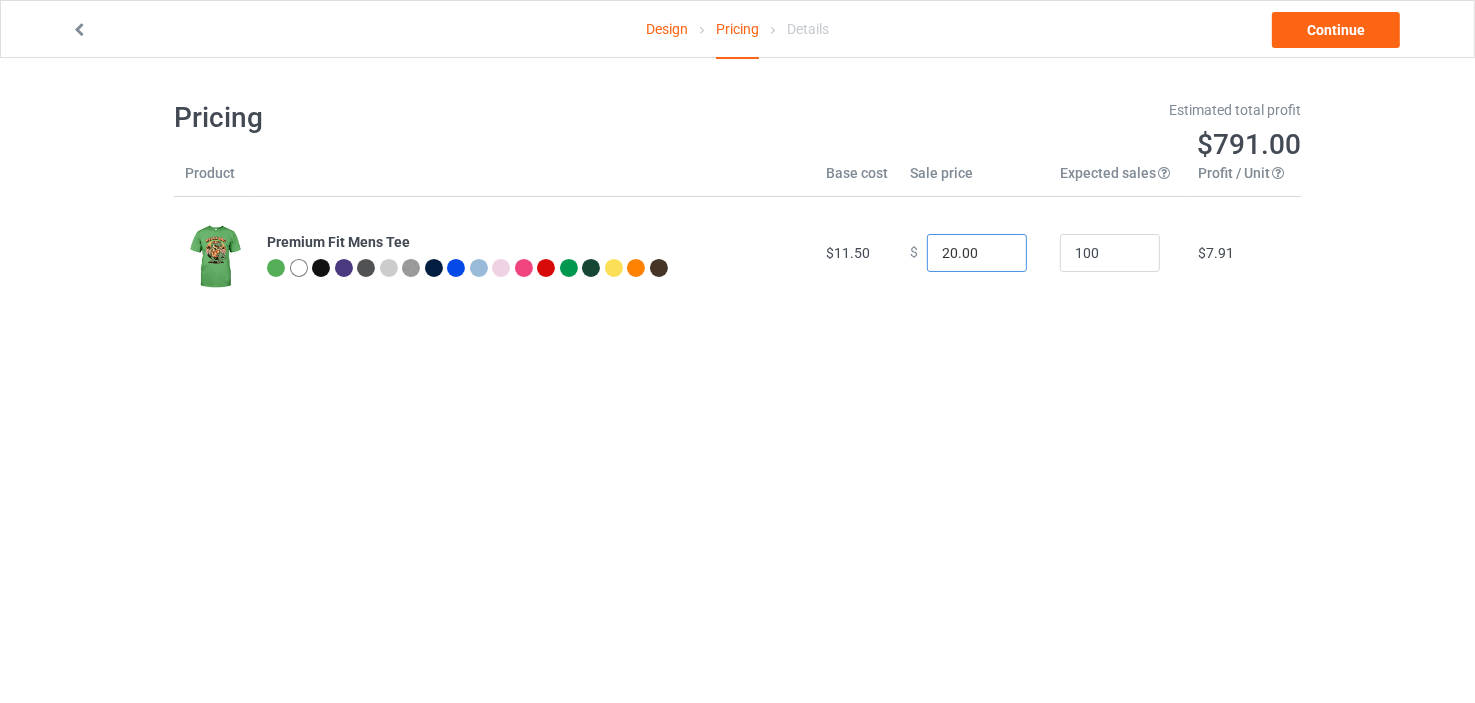 drag, startPoint x: 965, startPoint y: 254, endPoint x: 890, endPoint y: 257, distance: 75.059975 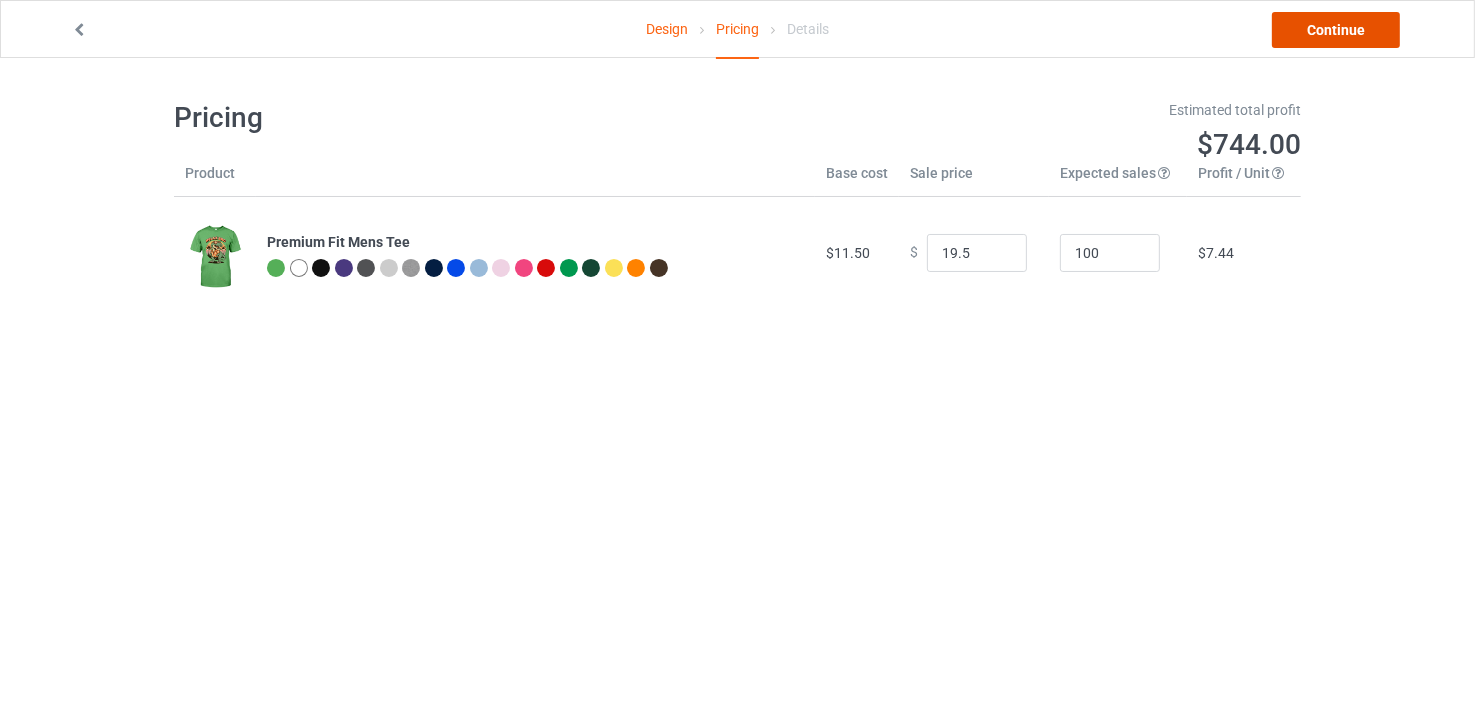type on "19.50" 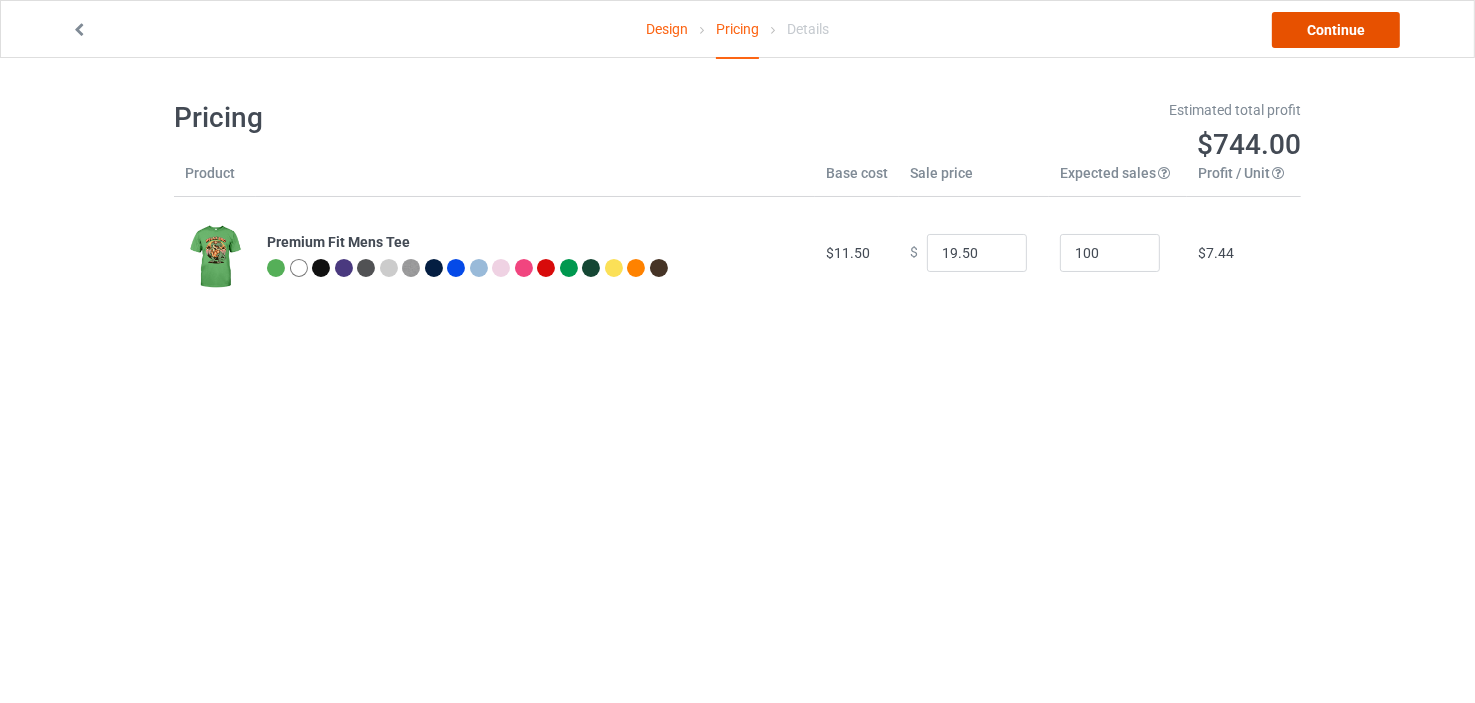 click on "Continue" at bounding box center [1336, 30] 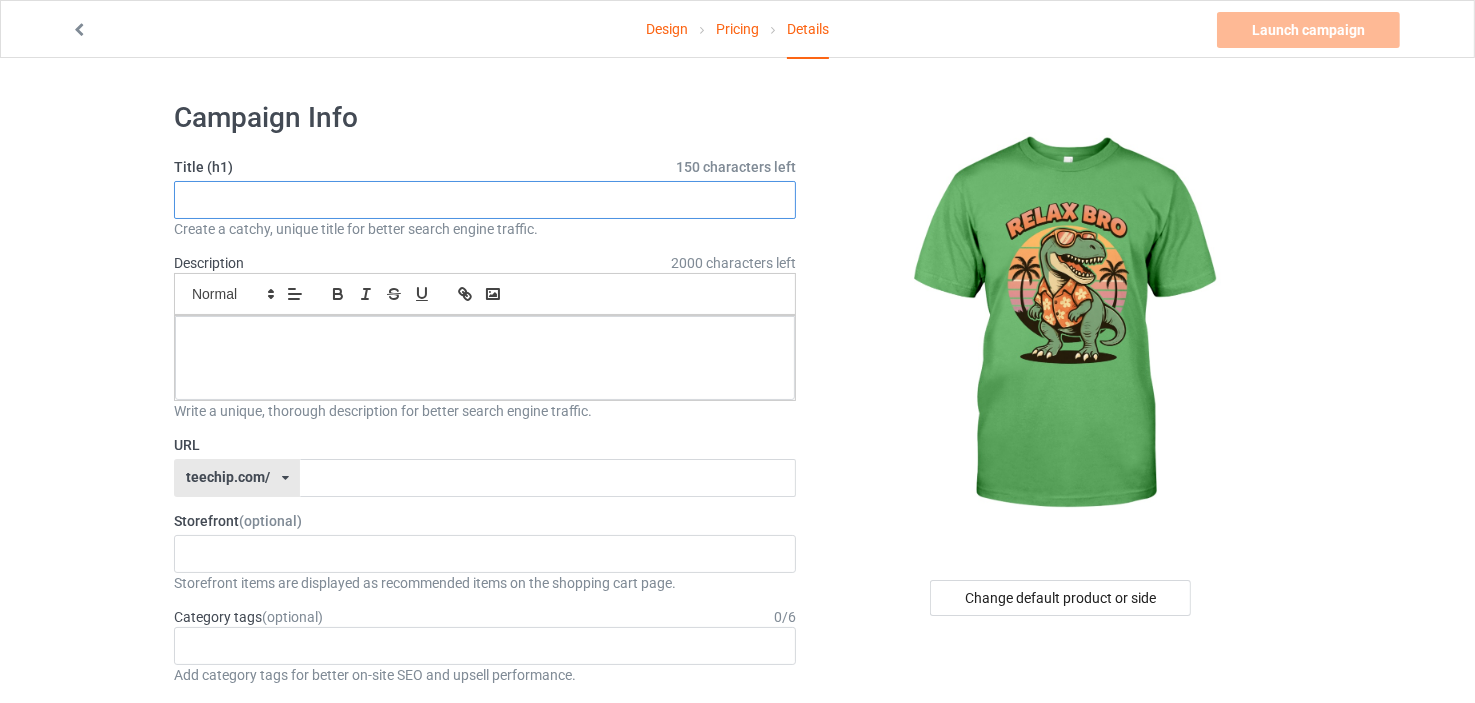 click at bounding box center [485, 200] 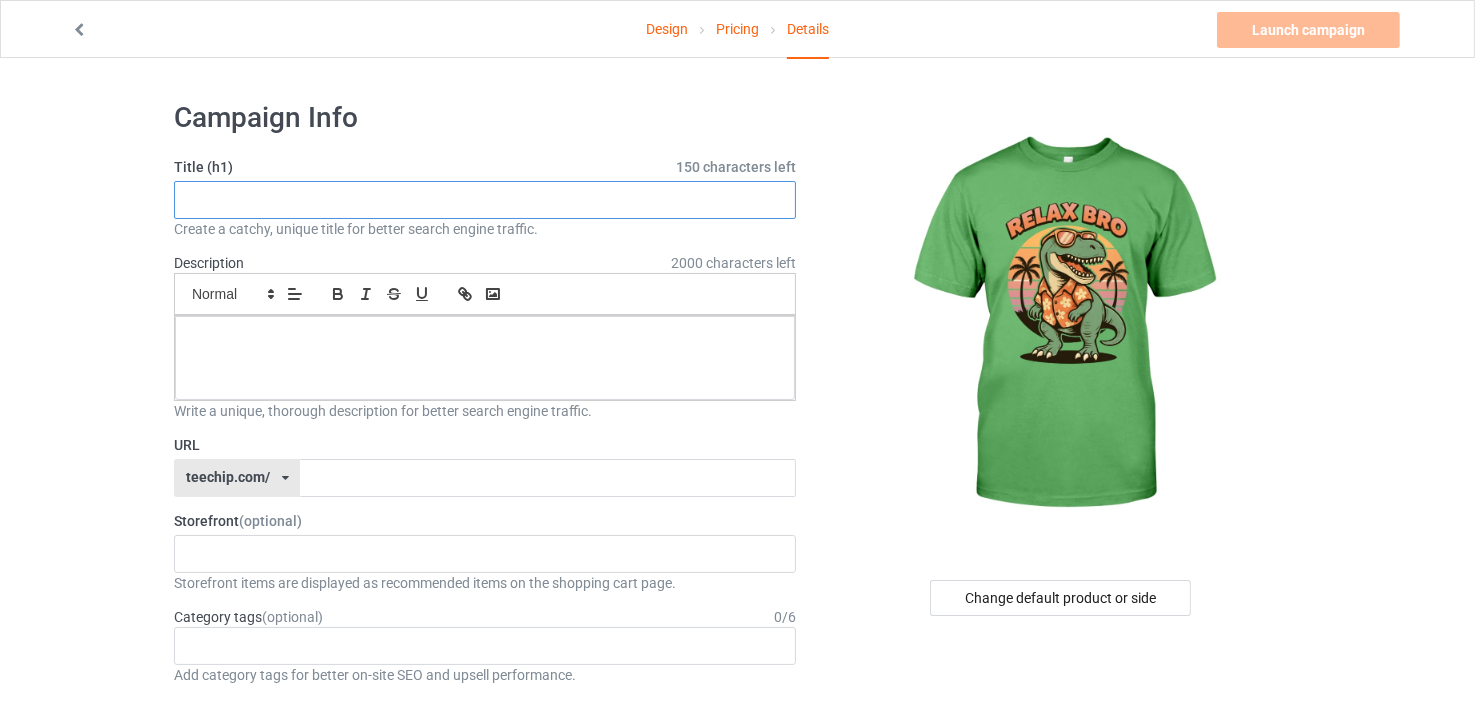 click at bounding box center [485, 200] 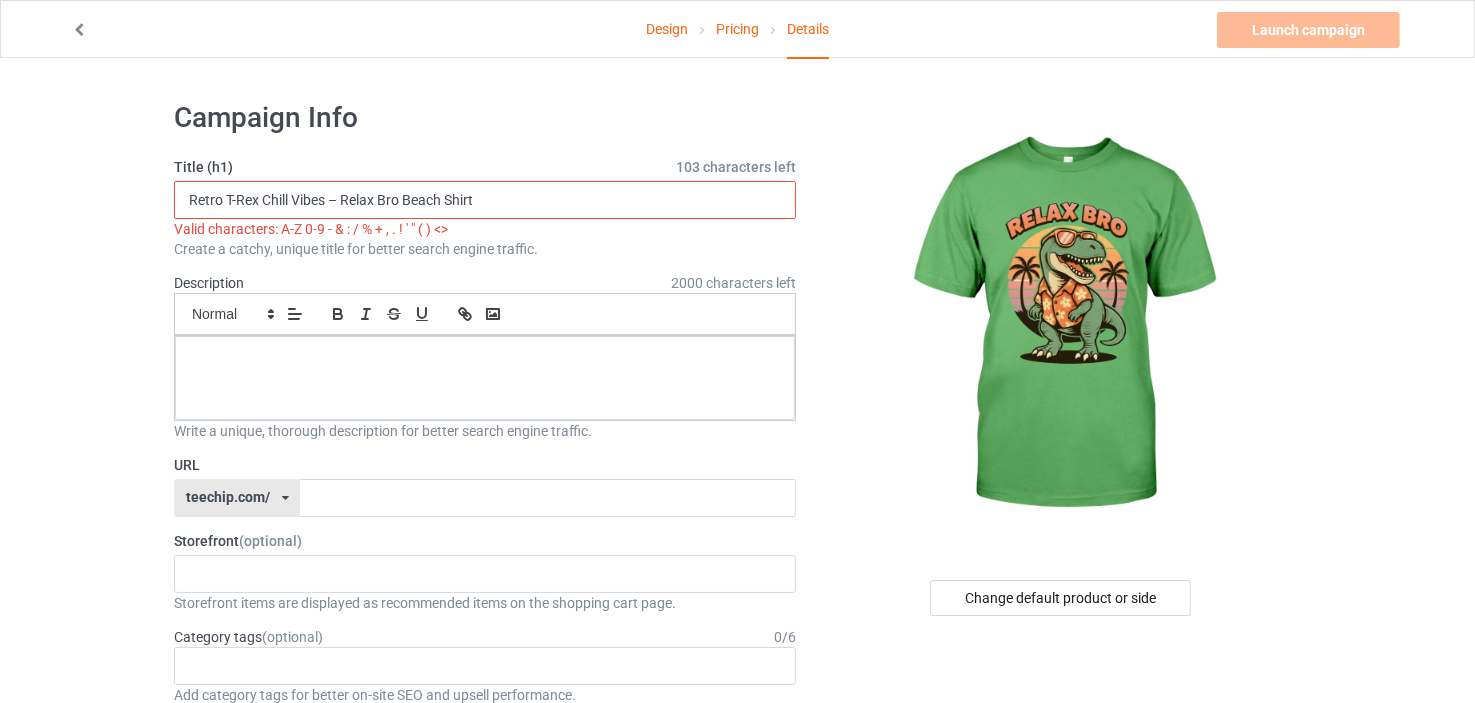 click on "Retro T-Rex Chill Vibes – Relax Bro Beach Shirt" at bounding box center (485, 200) 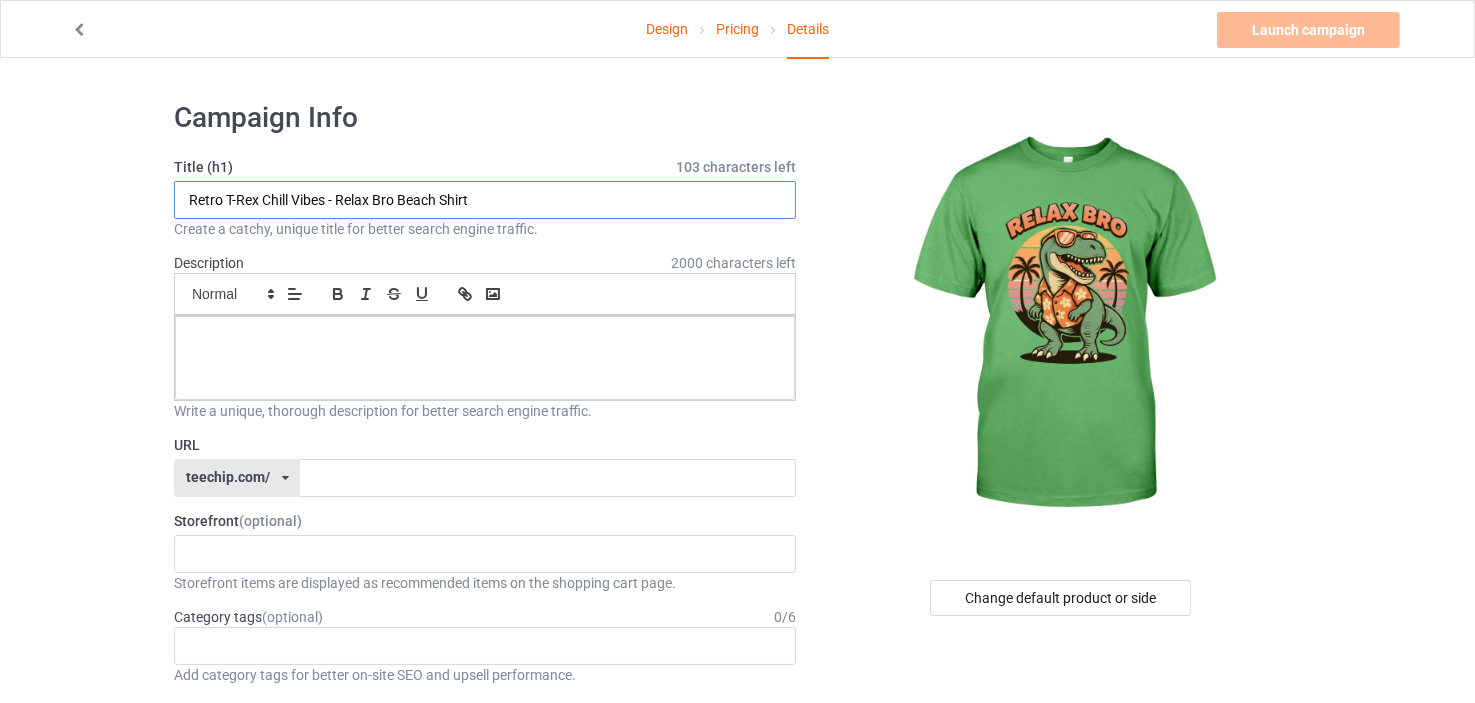 type on "Retro T-Rex Chill Vibes - Relax Bro Beach Shirt" 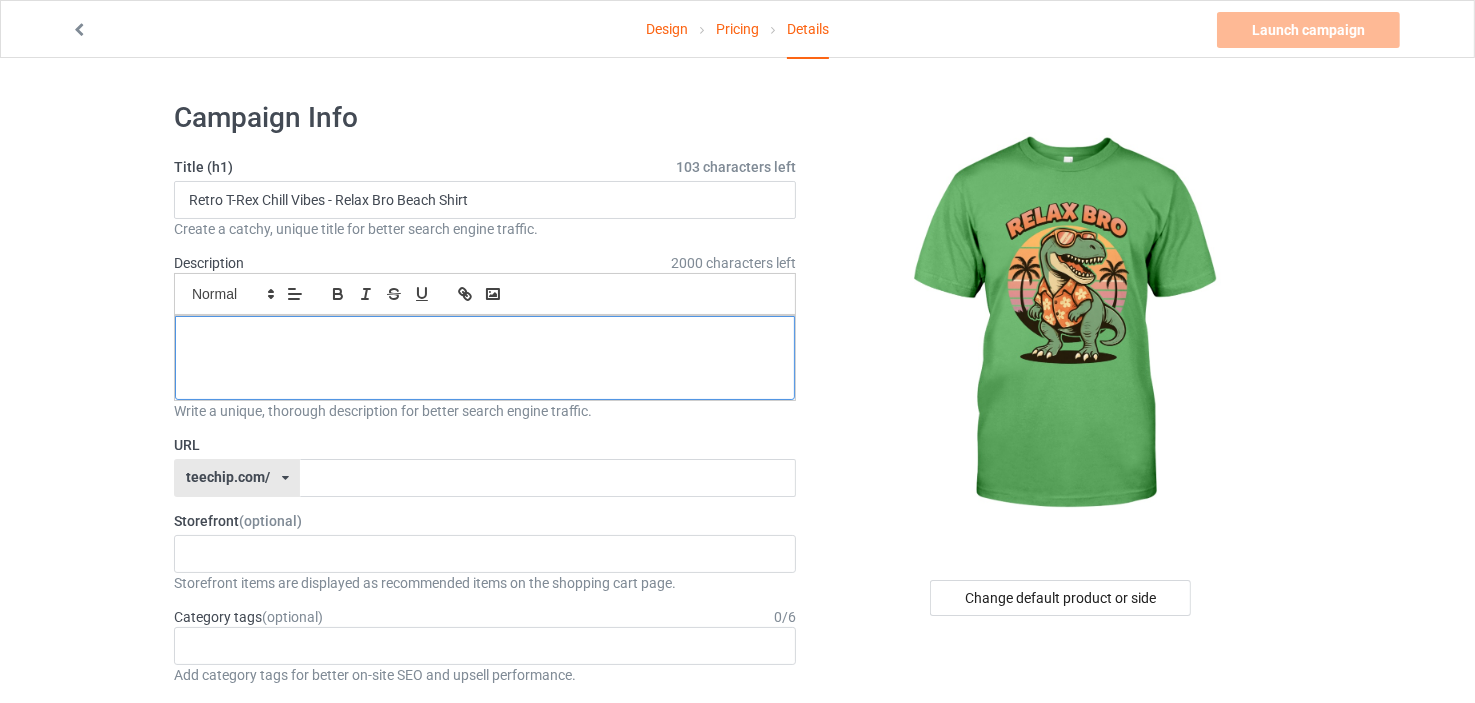 click at bounding box center [485, 338] 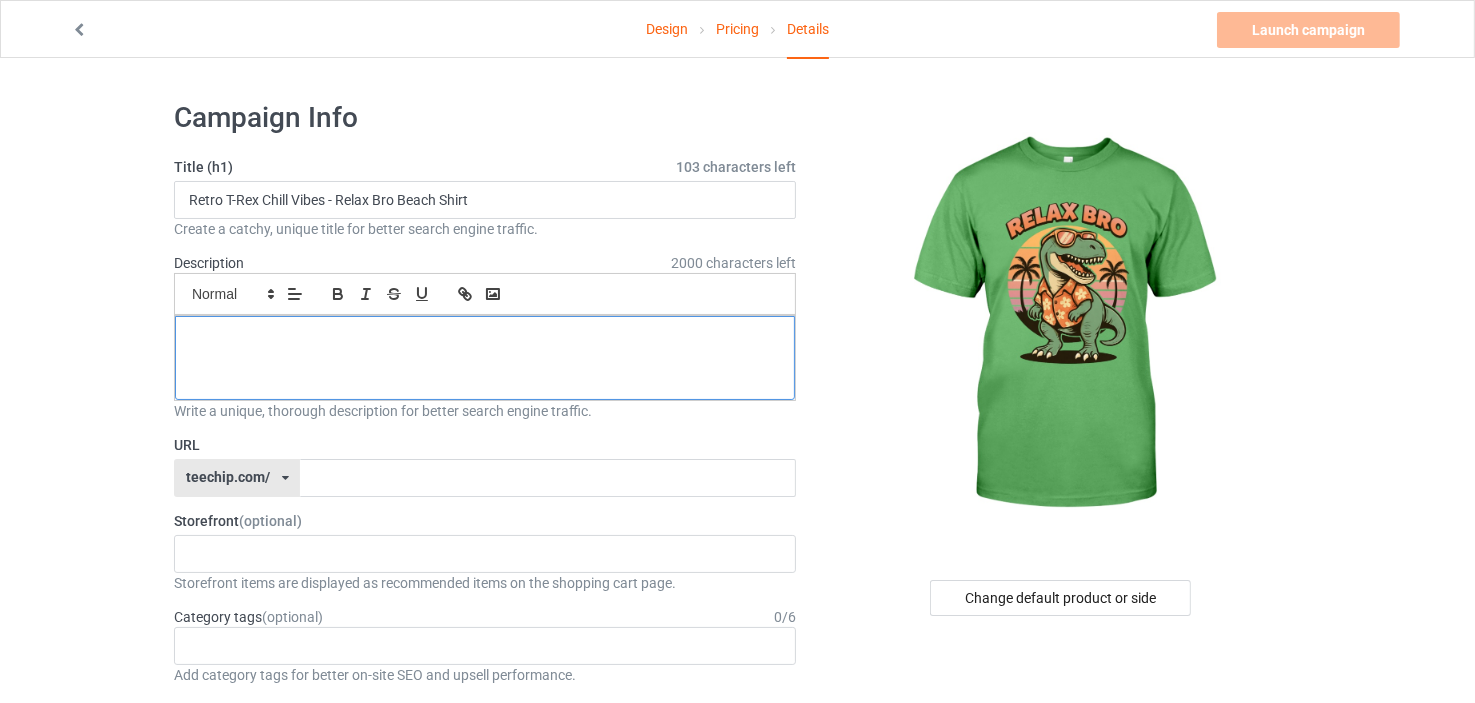 click at bounding box center [485, 358] 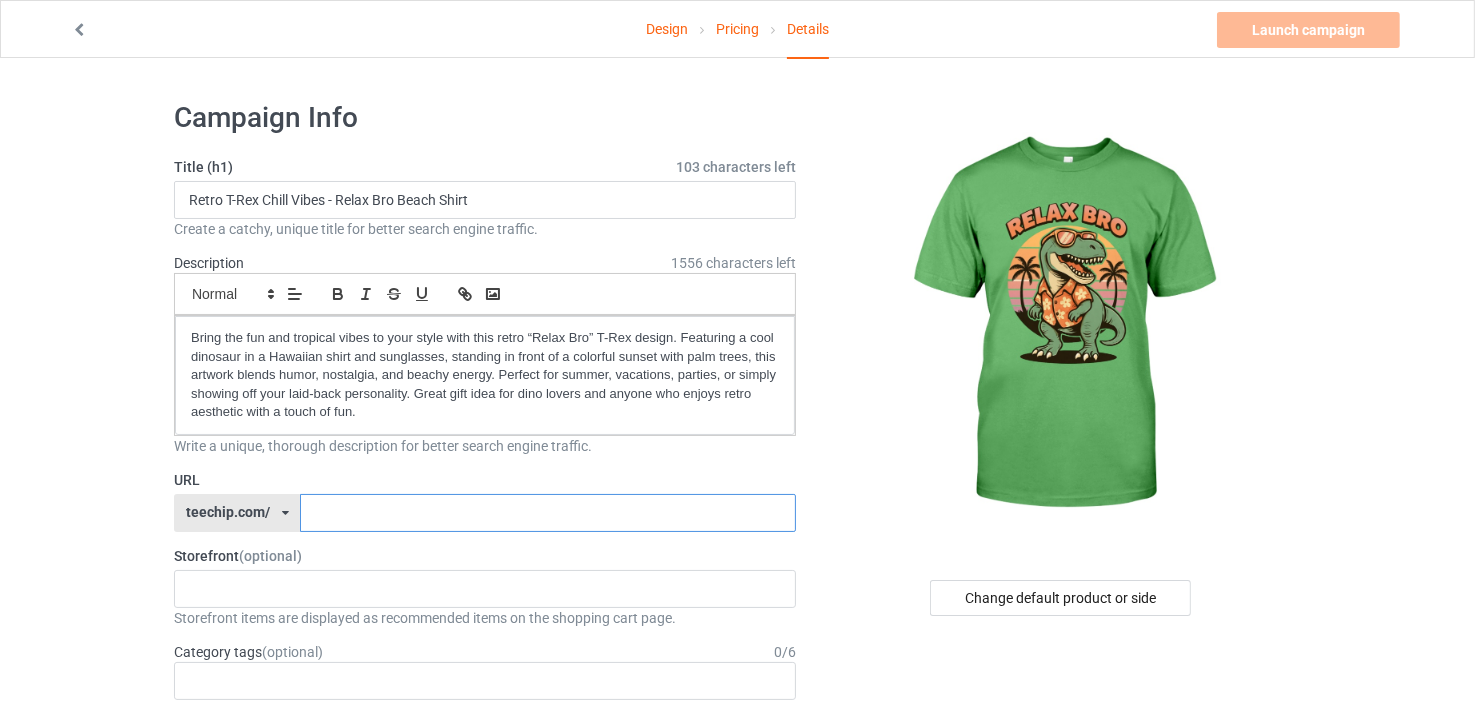 click at bounding box center (547, 513) 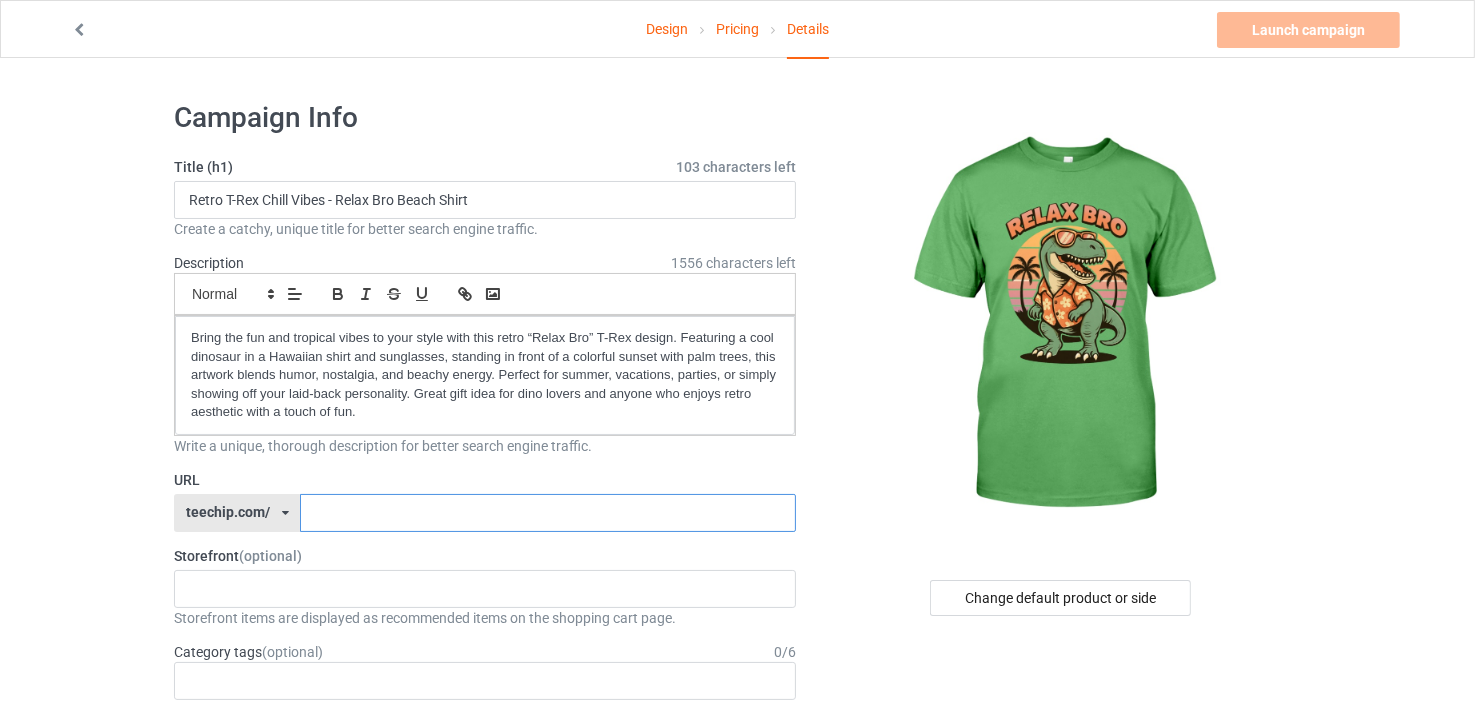 click at bounding box center (547, 513) 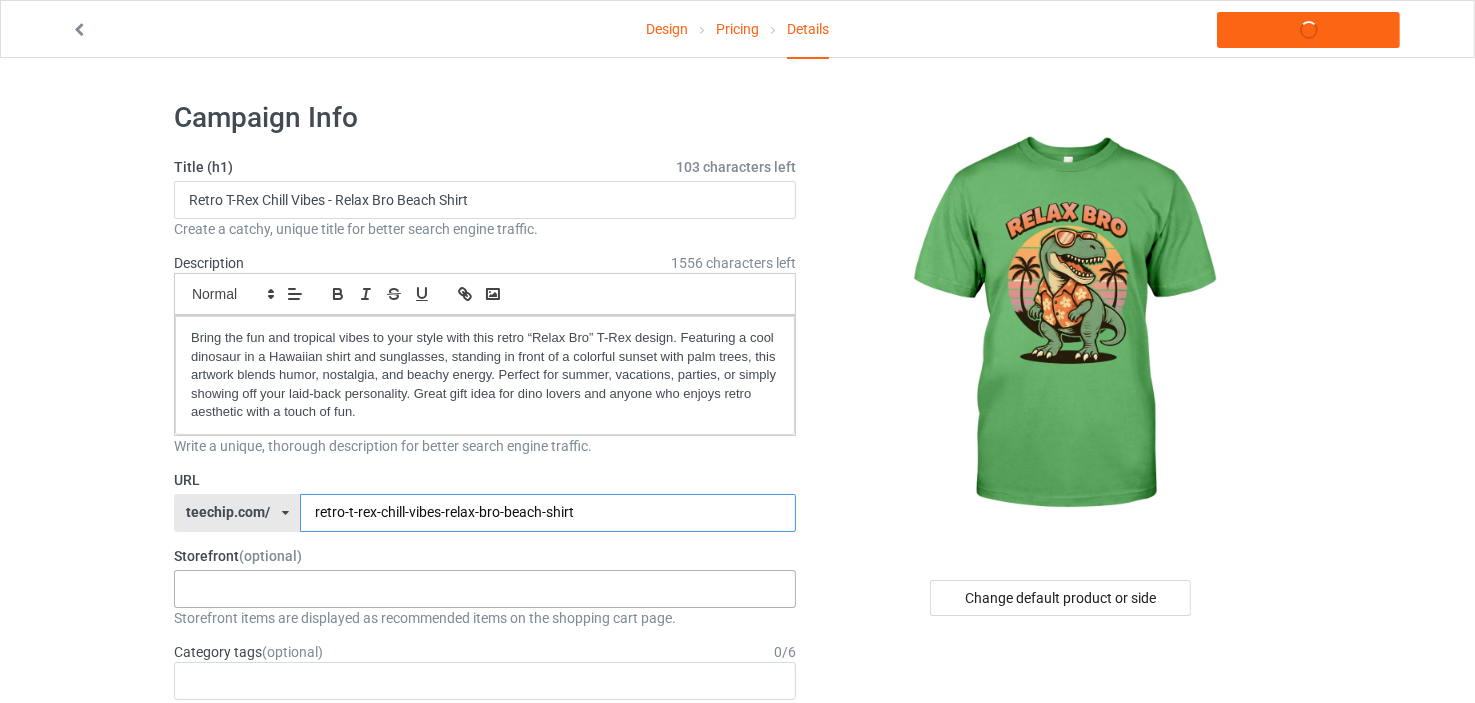 type on "retro-t-rex-chill-vibes-relax-bro-beach-shirt" 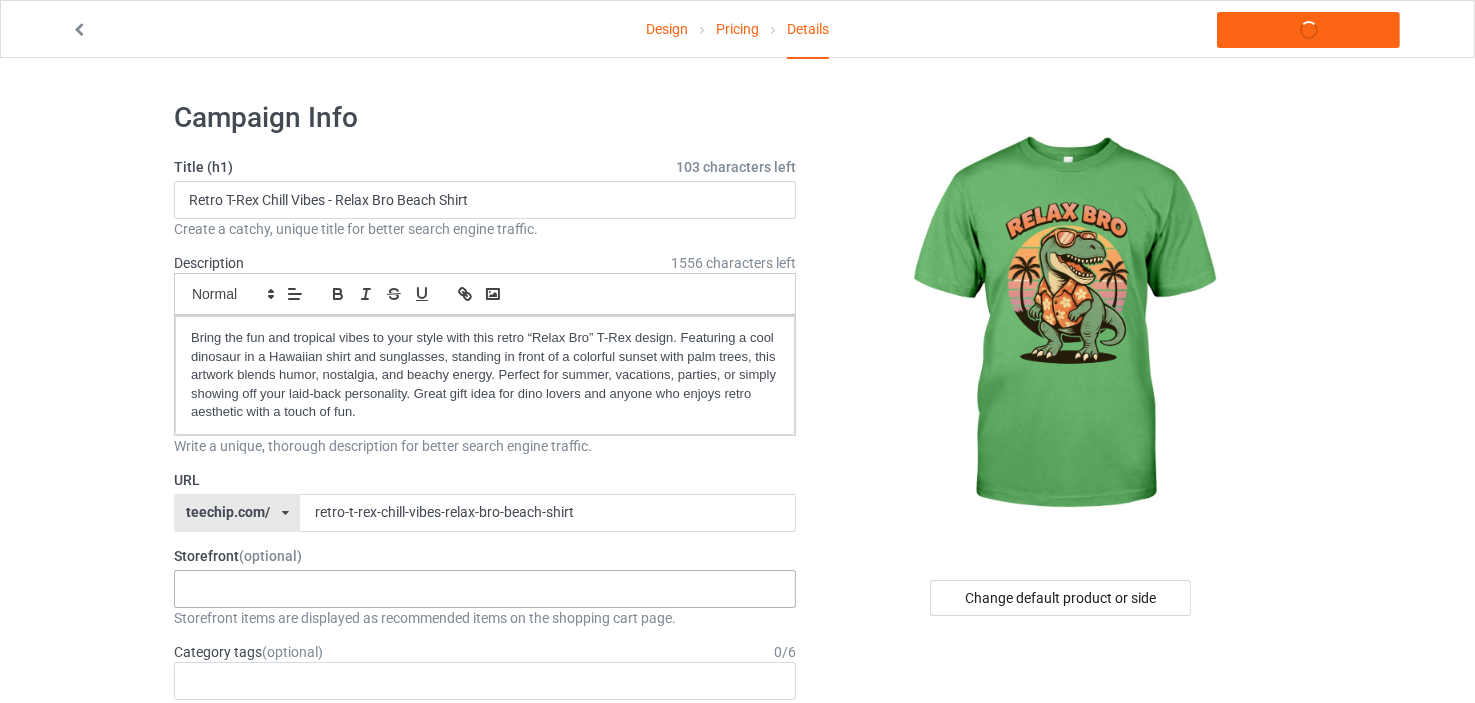 click on "[FIRST]’s Tee Vibe & Wear 689060a7521897002f661fbb" at bounding box center (485, 589) 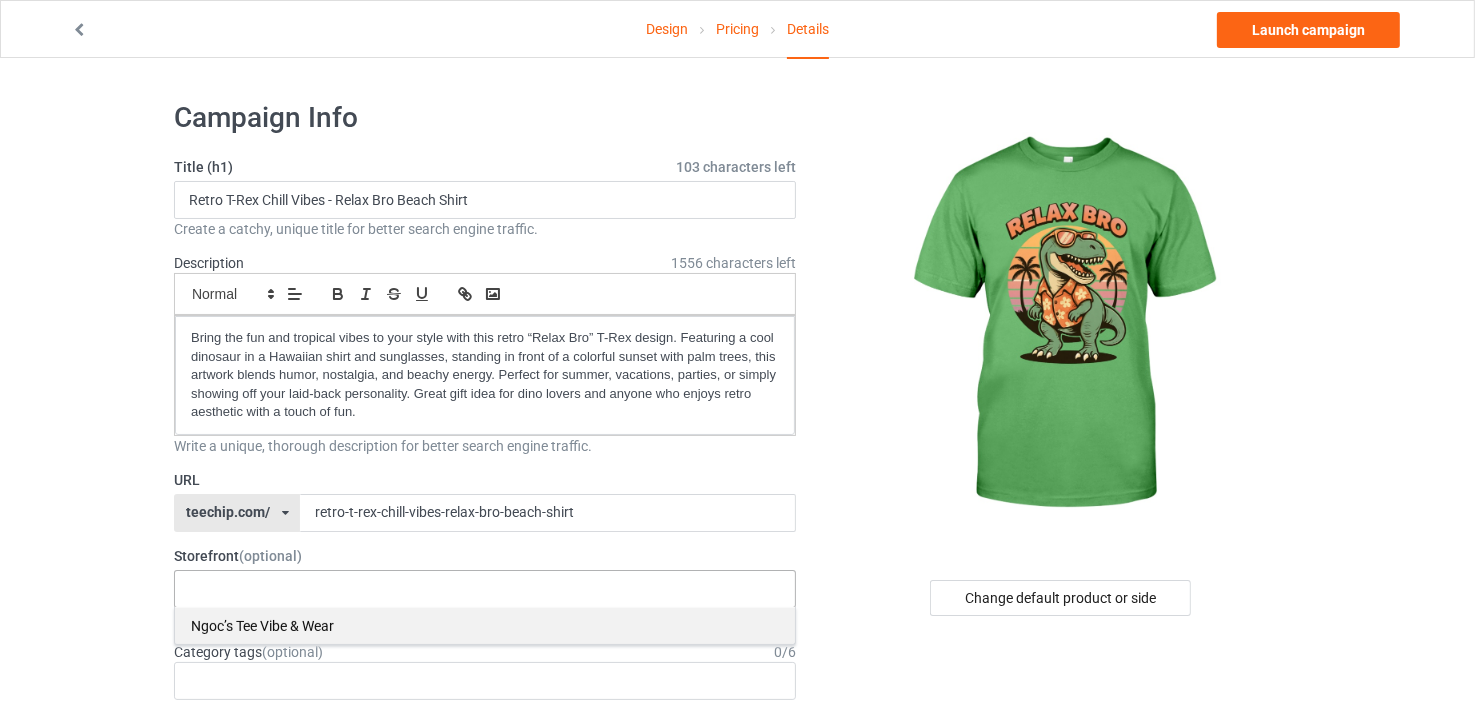click on "Ngoc’s Tee Vibe & Wear" at bounding box center [485, 625] 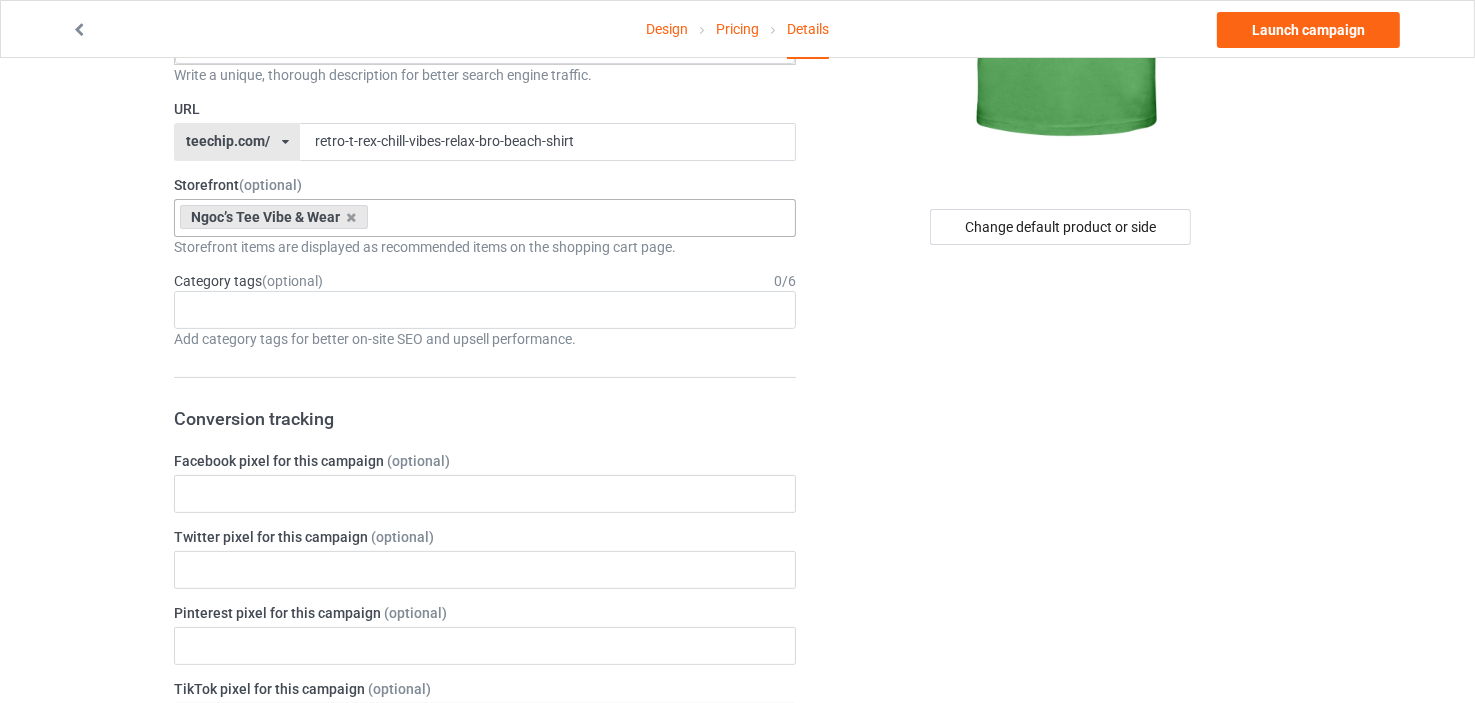scroll, scrollTop: 386, scrollLeft: 0, axis: vertical 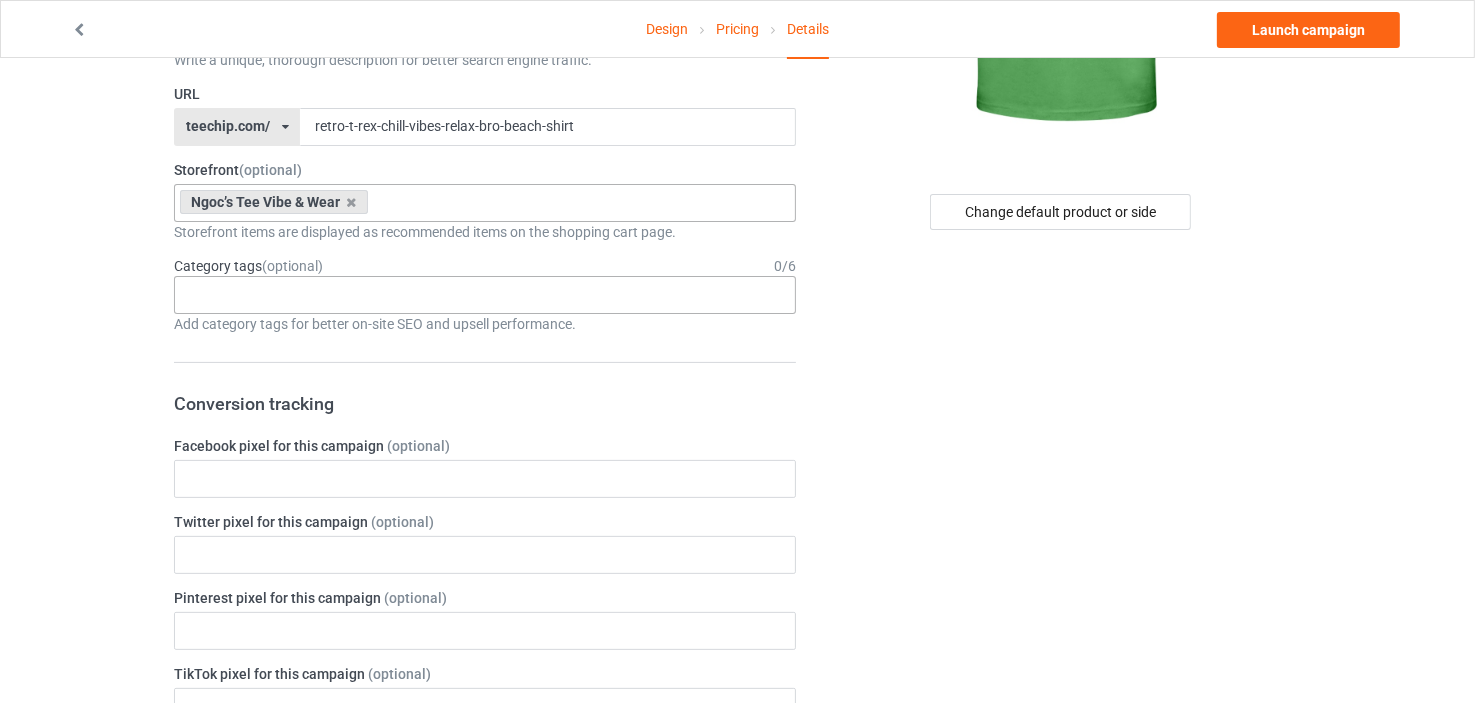 click on "Age > 1-19 > 1 Age > 1-12 Months > 1 Month Age > 1-12 Months Age > 1-19 Age > 1-19 > 10 Age > 1-12 Months > 10 Month Age > 80-100 > 100 Sports > Running > 10K Run Age > 1-19 > 11 Age > 1-12 Months > 11 Month Age > 1-19 > 12 Age > 1-12 Months > 12 Month Age > 1-19 > 13 Age > 1-19 > 14 Age > 1-19 > 15 Sports > Running > 15K Run Age > 1-19 > 16 Age > 1-19 > 17 Age > 1-19 > 18 Age > 1-19 > 19 Age > Decades > 1920s Age > Decades > 1930s Age > Decades > 1940s Age > Decades > 1950s Age > Decades > 1960s Age > Decades > 1970s Age > Decades > 1980s Age > Decades > 1990s Age > 1-19 > 2 Age > 1-12 Months > 2 Month Age > 20-39 > 20 Age > 20-39 Age > Decades > 2000s Age > Decades > 2010s Age > 20-39 > 21 Age > 20-39 > 22 Age > 20-39 > 23 Age > 20-39 > 24 Age > 20-39 > 25 Age > 20-39 > 26 Age > 20-39 > 27 Age > 20-39 > 28 Age > 20-39 > 29 Age > 1-19 > 3 Age > 1-12 Months > 3 Month Sports > Basketball > 3-Pointer Age > 20-39 > 30 Age > 20-39 > 31 Age > 20-39 > 32 Age > 20-39 > 33 Age > 20-39 > 34 Age > 20-39 > 35 Age Jobs 1" at bounding box center [485, 295] 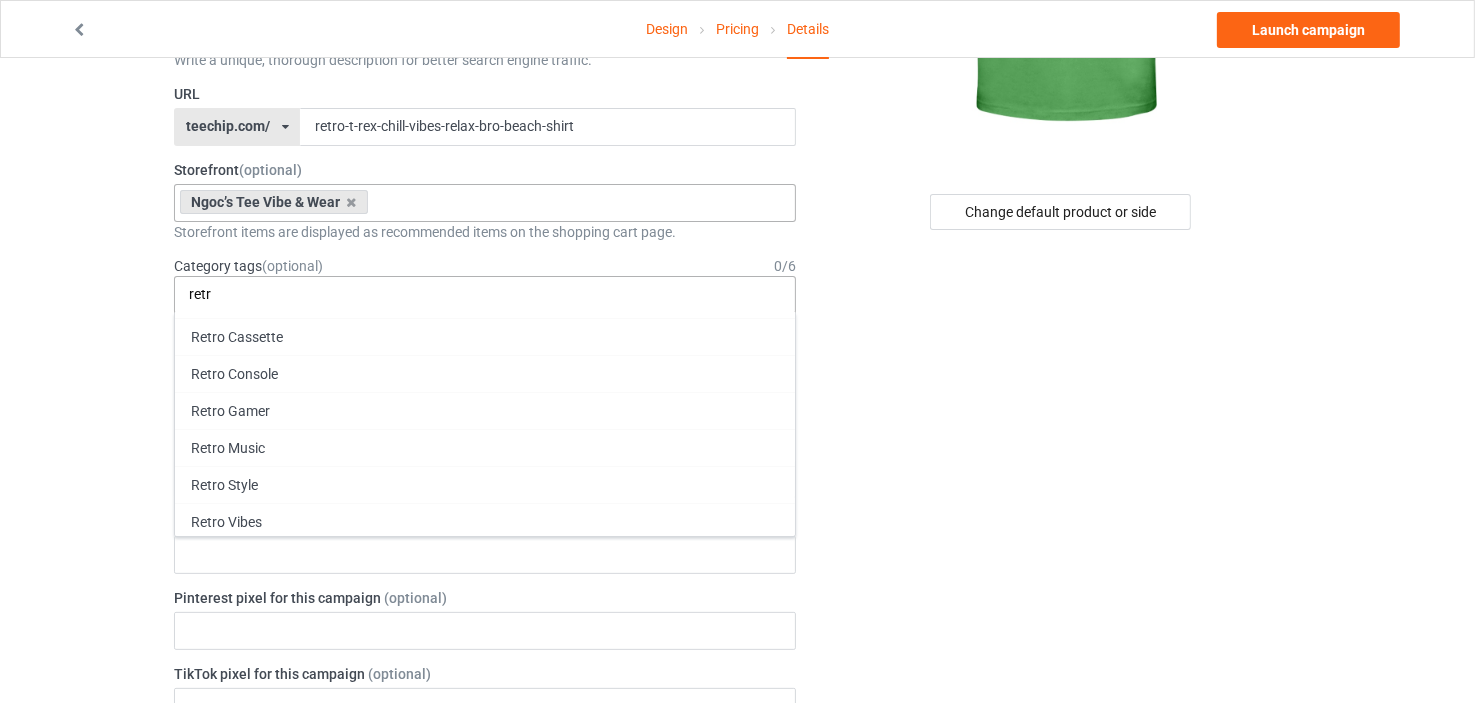 scroll, scrollTop: 107, scrollLeft: 0, axis: vertical 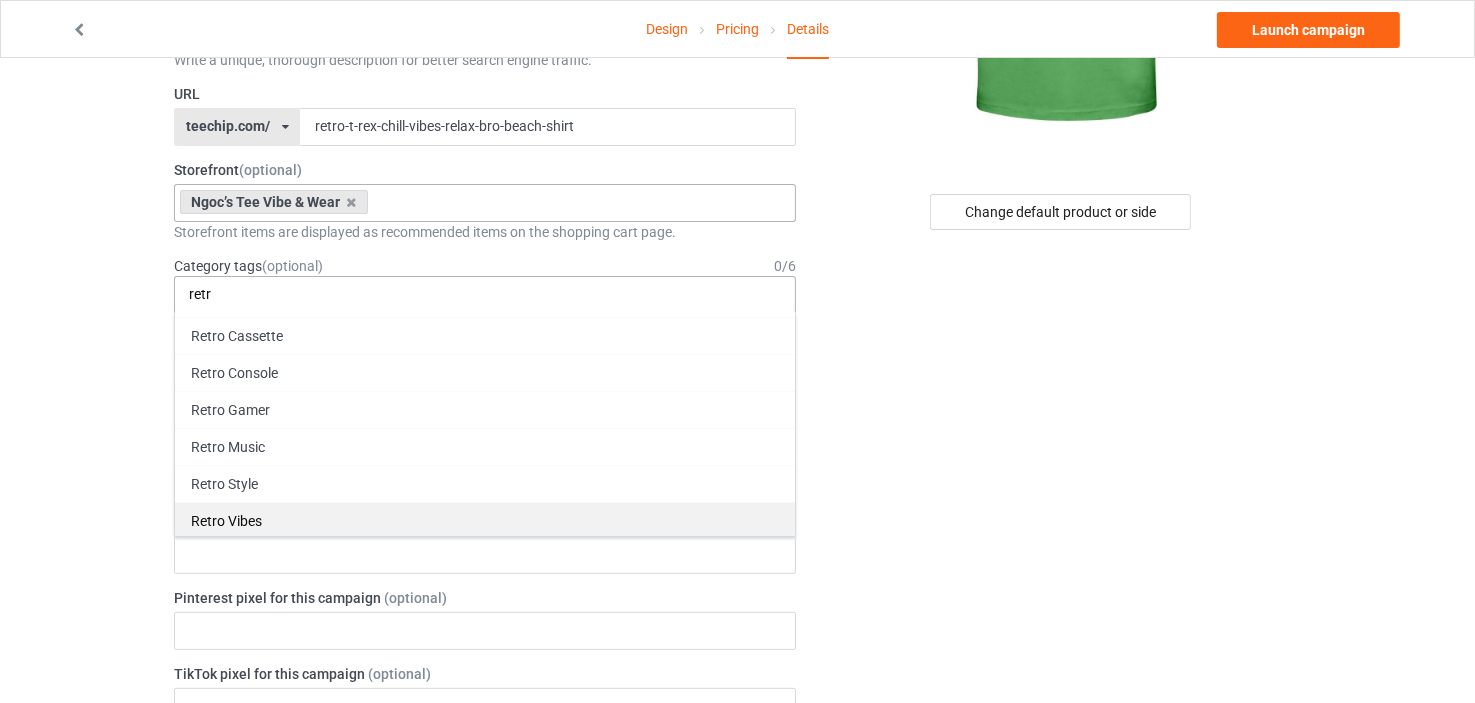 type on "retr" 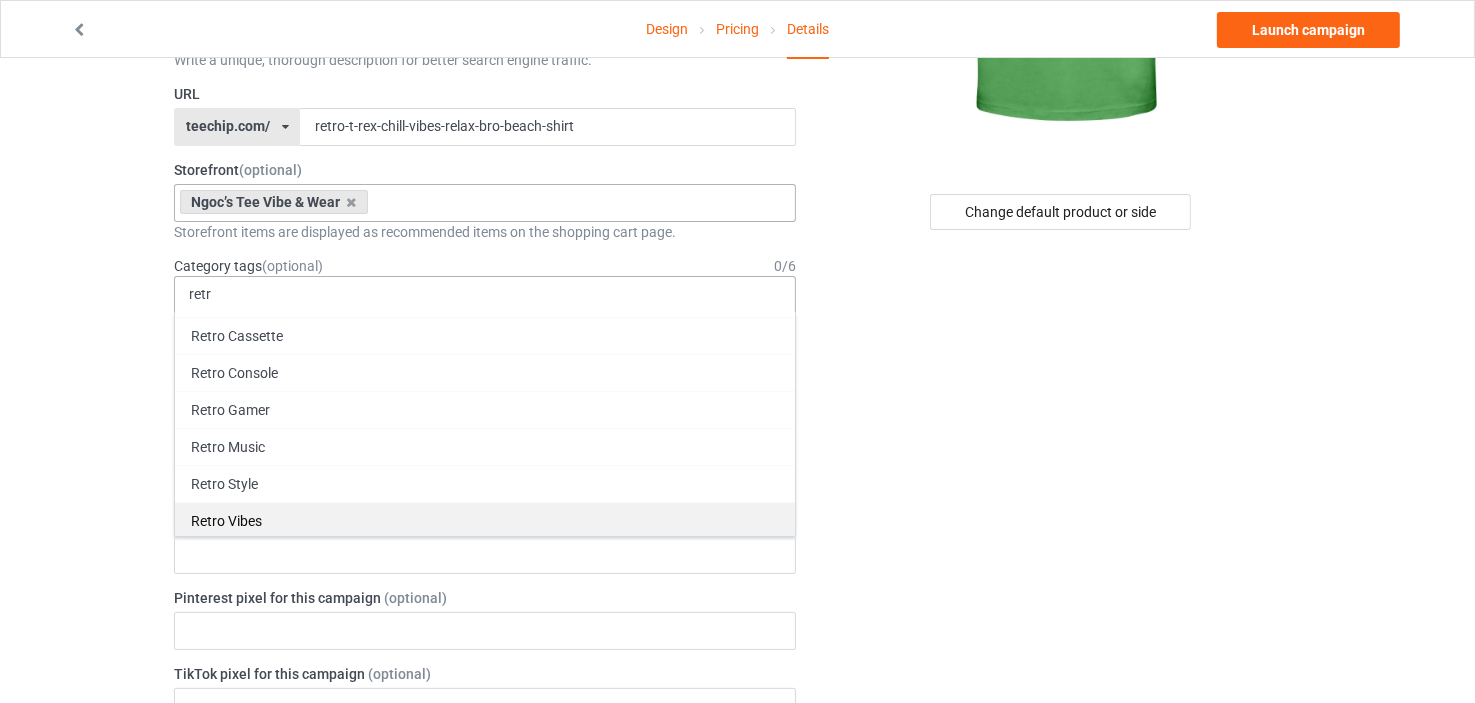 click on "Retro Vibes" at bounding box center [485, 520] 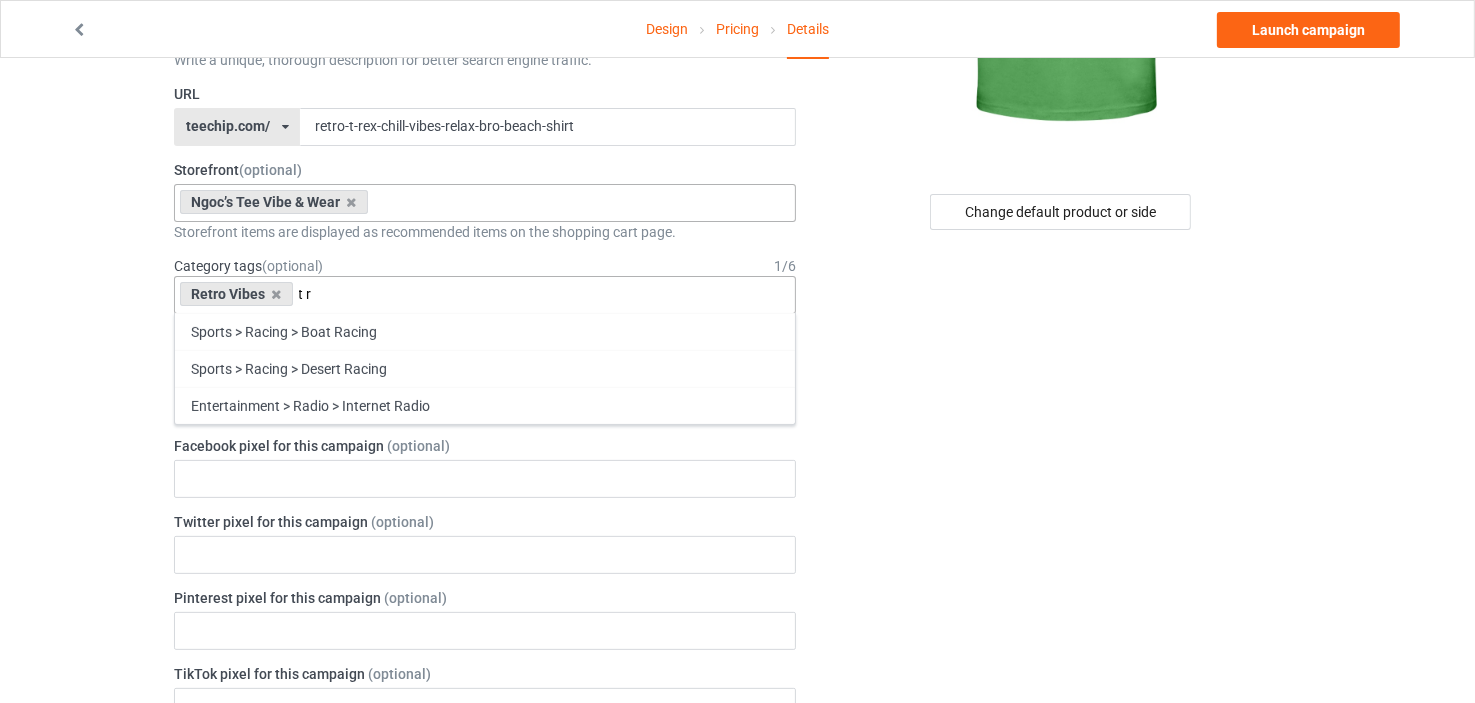 scroll, scrollTop: 0, scrollLeft: 0, axis: both 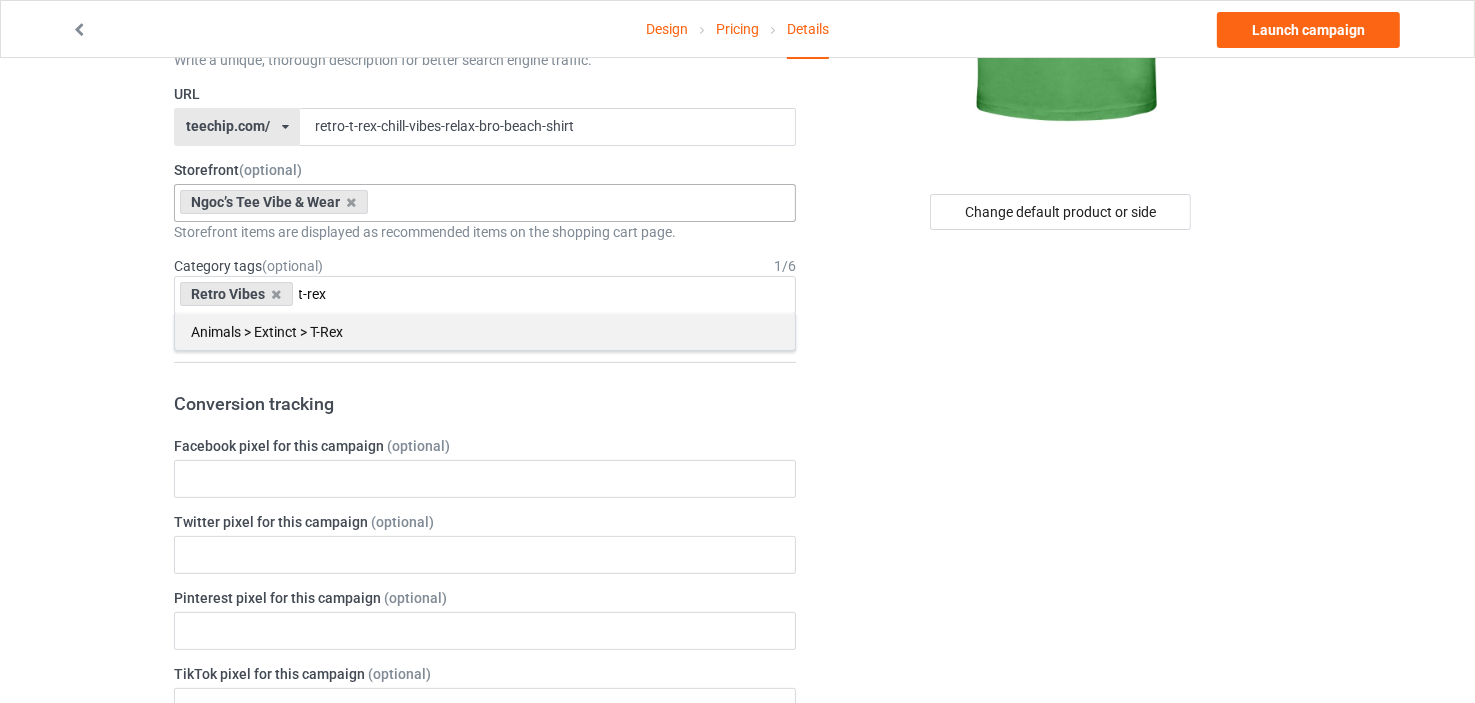 type on "t-rex" 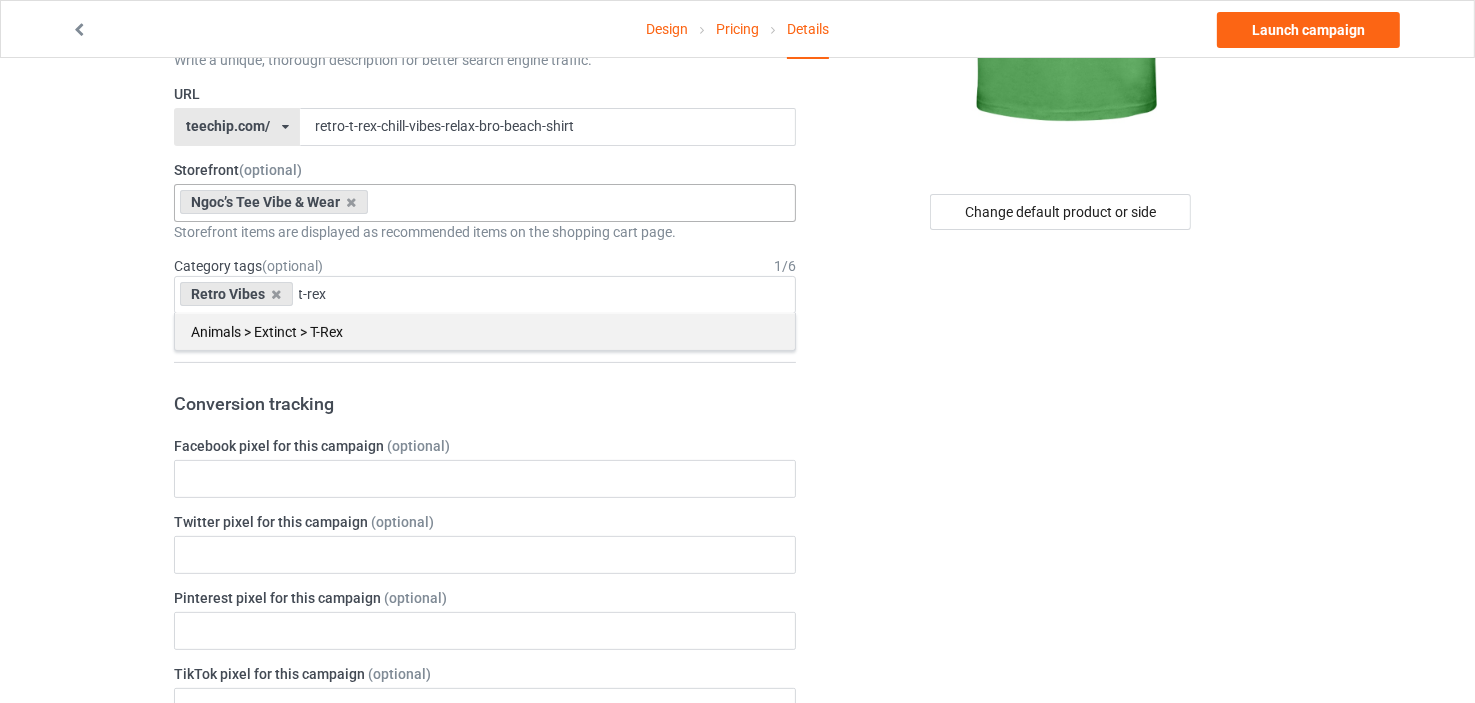 click on "Animals > Extinct > T-Rex" at bounding box center [485, 331] 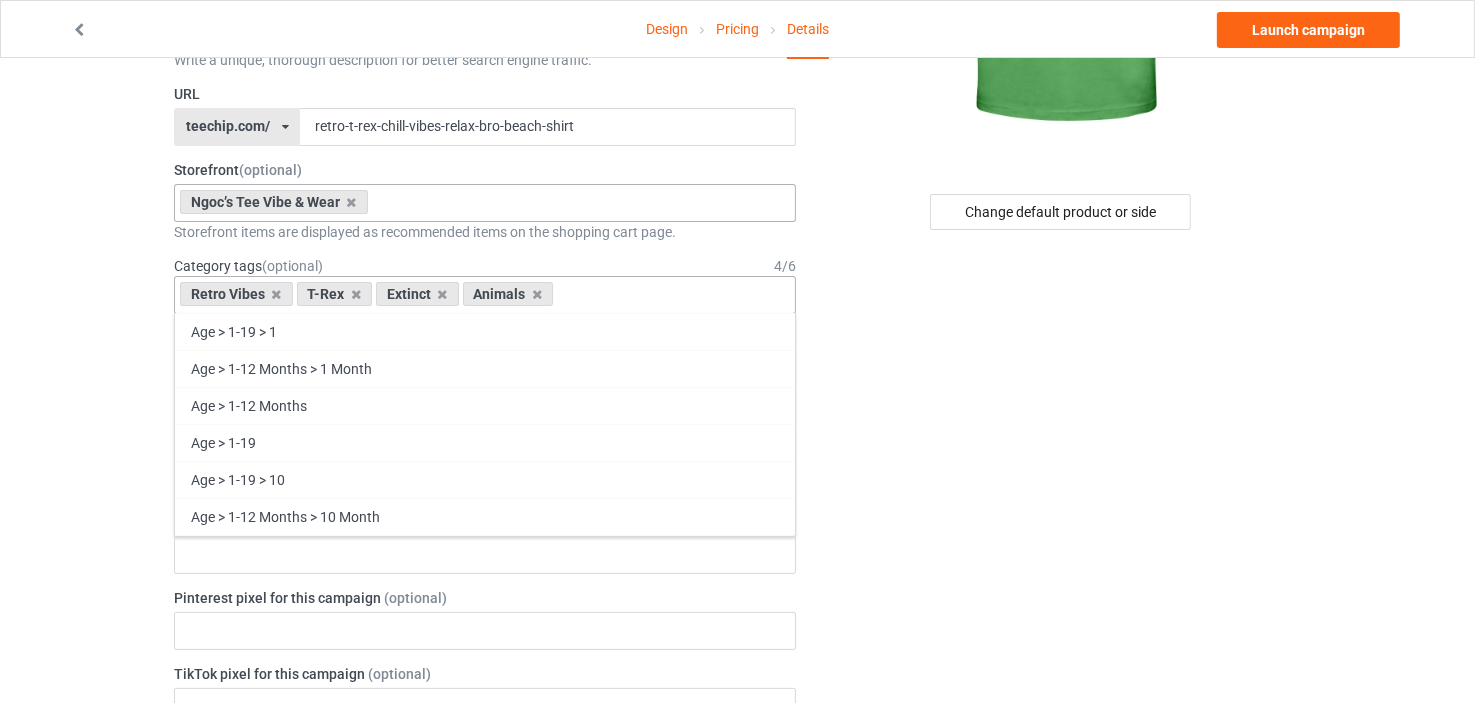 click on "Retro Vibes T-Rex Extinct Animals Age > 1-[AGE] > 1 Age > 1-12 Months > 1 Month Age > 1-12 Months Age > 1-[AGE] > 10 Age > 1-12 Months > 10 Month Age > 80-100 > 100 Sports > Running > 10K Run Age > 1-[AGE] > 11 Age > 1-12 Months > 11 Month Age > 1-[AGE] > 12 Age > 1-12 Months > 12 Month Age > 1-[AGE] > 13 Age > 1-[AGE] > 14 Age > 1-[AGE] > 15 Sports > Running > 15K Run Age > 1-[AGE] > 16 Age > 1-[AGE] > 17 Age > 1-[AGE] > 18 Age > 1-[AGE] > 19 Age > Decades > 1920s Age > Decades > 1930s Age > Decades > 1940s Age > Decades > 1950s Age > Decades > 1960s Age > Decades > 1970s Age > Decades > 1980s Age > Decades > 1990s Age > 1-[AGE] > 2 Age > 1-12 Months > 2 Month Age > 20-39 > 20 Age > 20-39 Age > Decades > 2000s Age > Decades > 2010s Age > 20-39 > 21 Age > 20-39 > 22 Age > 20-39 > 23 Age > 20-39 > 24 Age > 20-39 > 25 Age > 20-39 > 26 Age > 20-39 > 27 Age > 20-39 > 28 Age > 20-39 > 29 Age > 1-[AGE] > 3 Age > 1-12 Months > 3 Month Sports > Basketball > 3-Pointer Age > 20-39 > 30 Age > 20-39 > 31 Age > 20-39 > 32 Age > 20-39 > 33 Age Jobs 1" at bounding box center (485, 295) 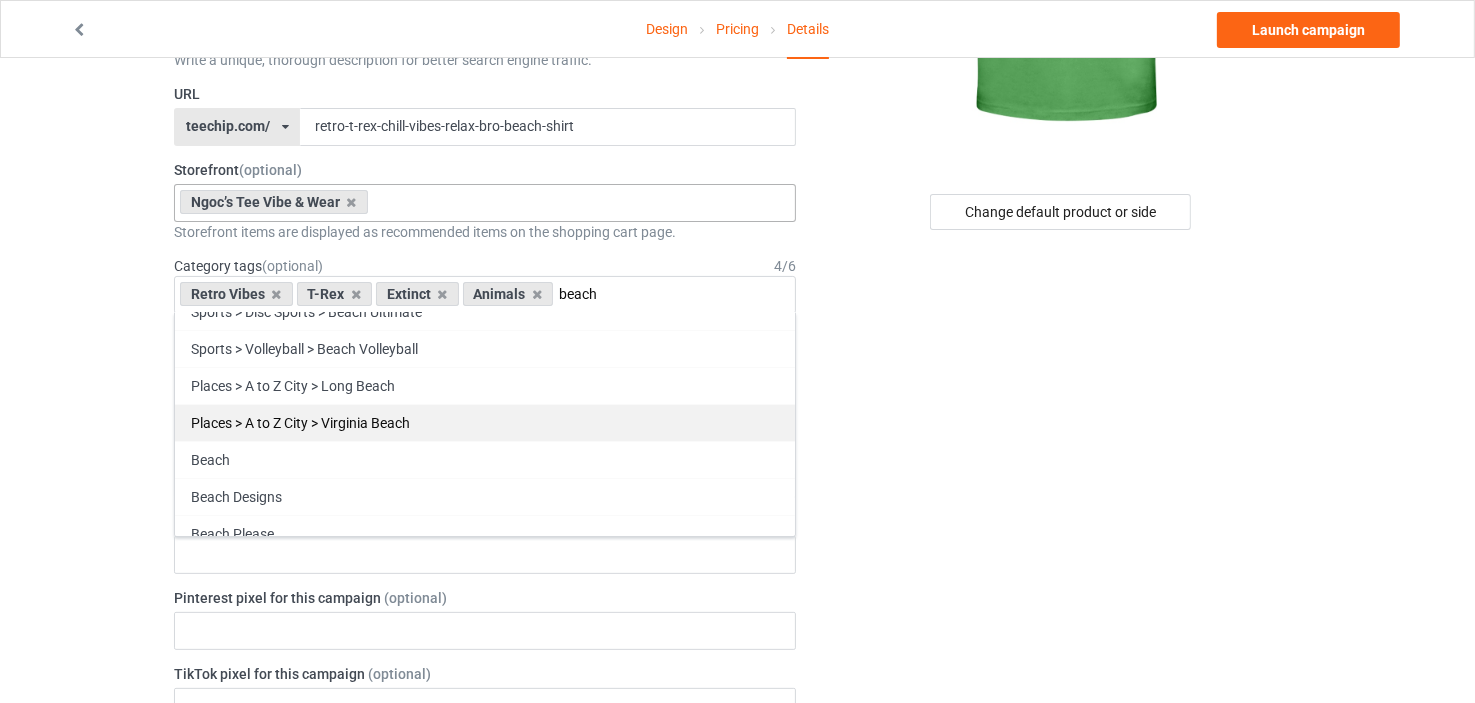 scroll, scrollTop: 104, scrollLeft: 0, axis: vertical 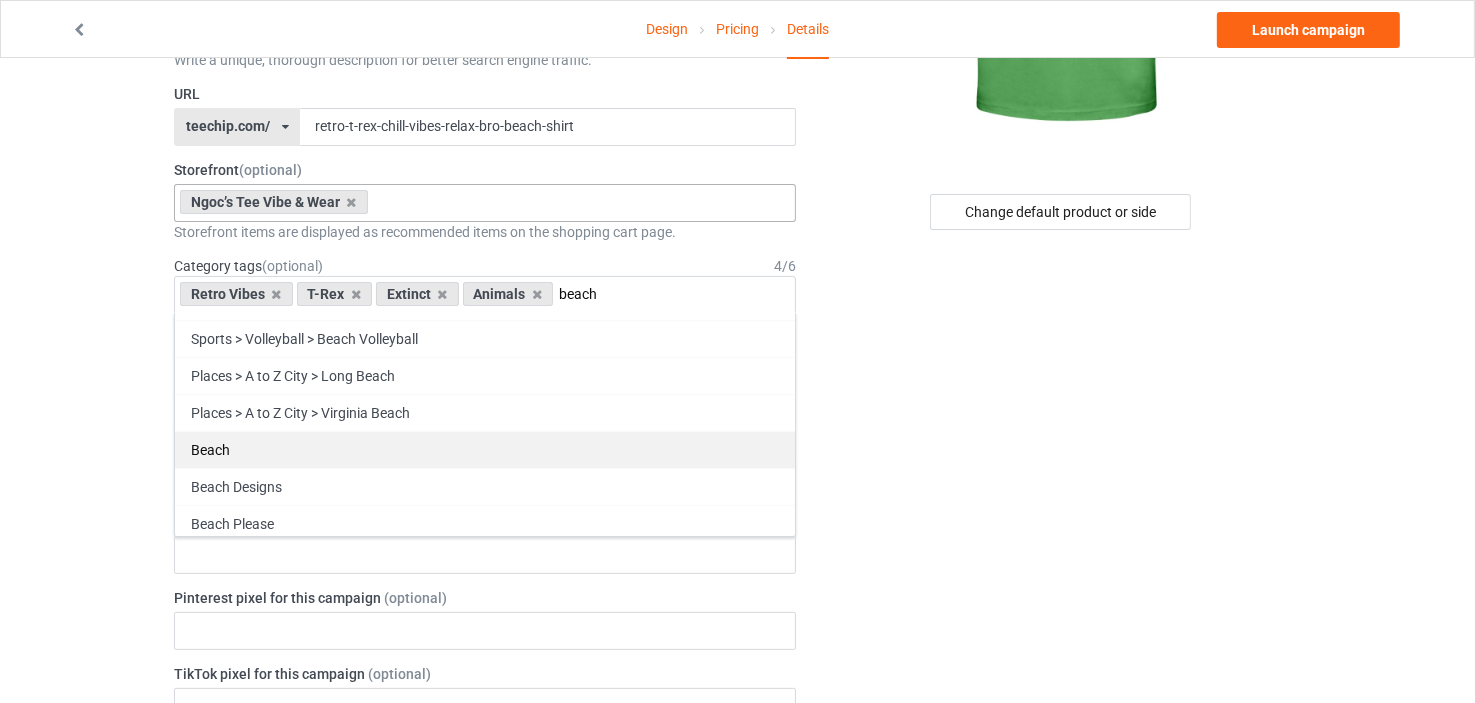 type on "beach" 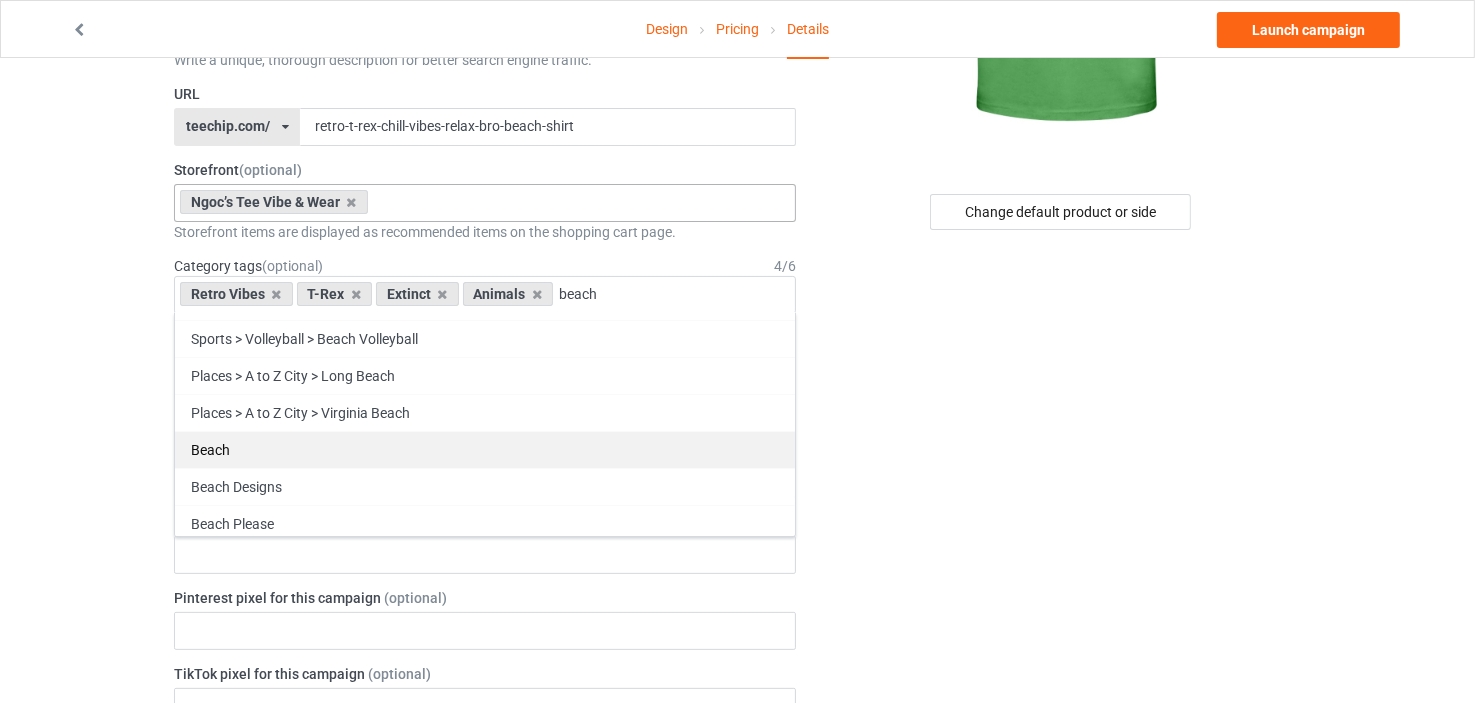 click on "Beach" at bounding box center [485, 449] 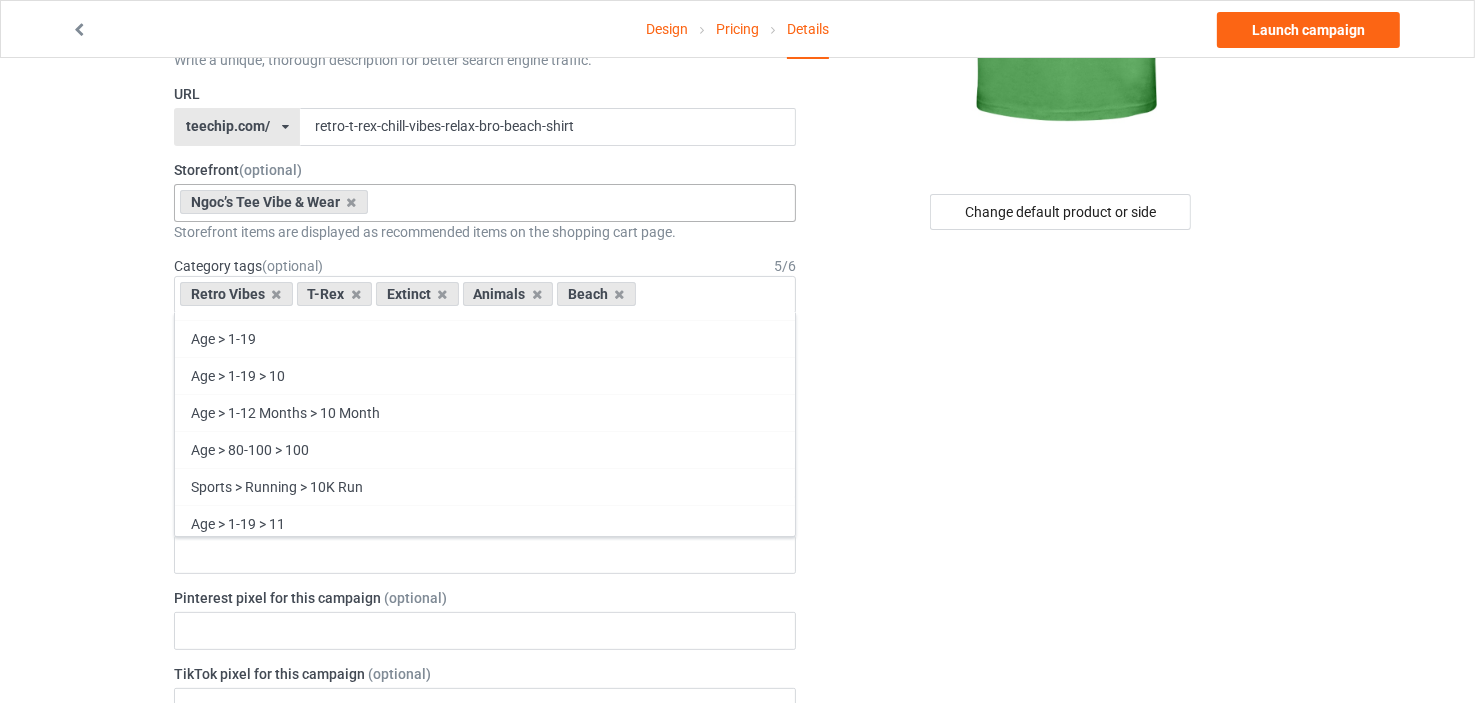 scroll, scrollTop: 12100, scrollLeft: 0, axis: vertical 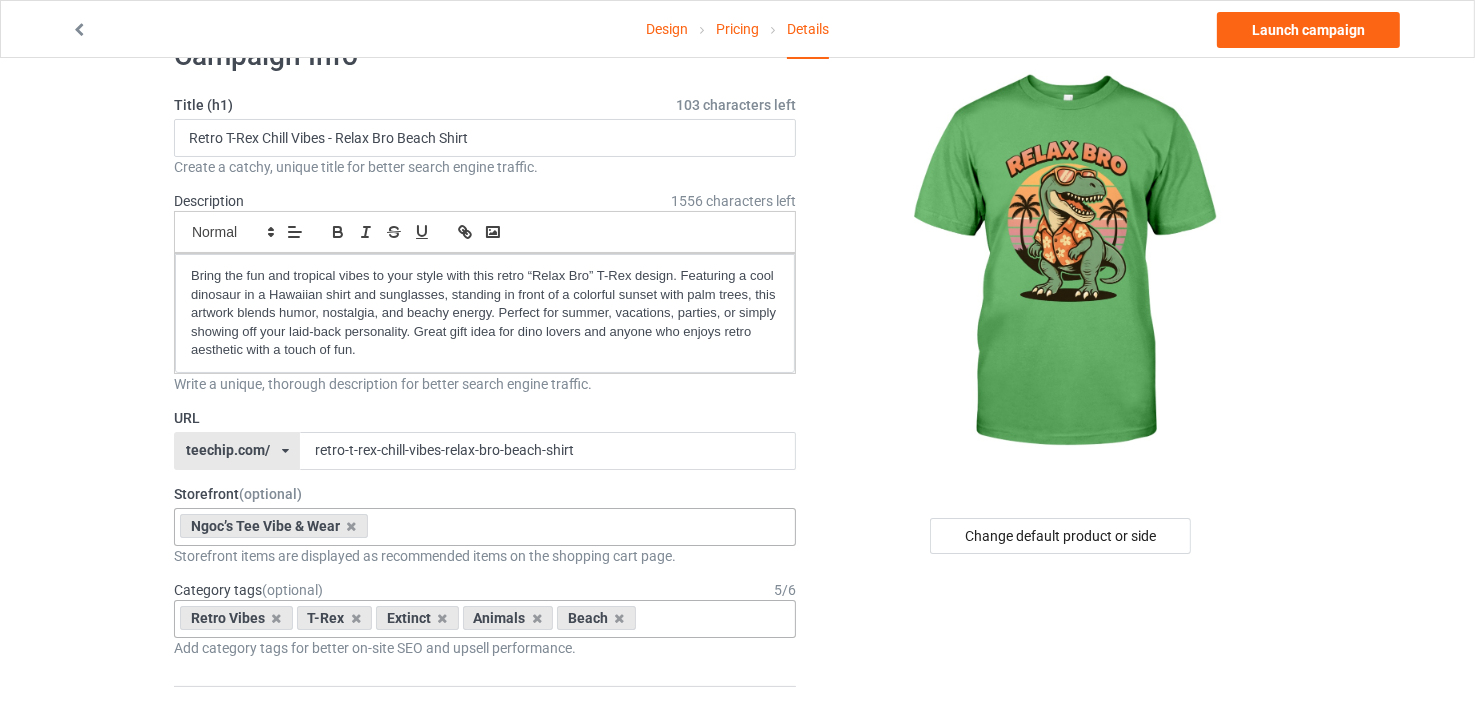 click at bounding box center (657, 618) 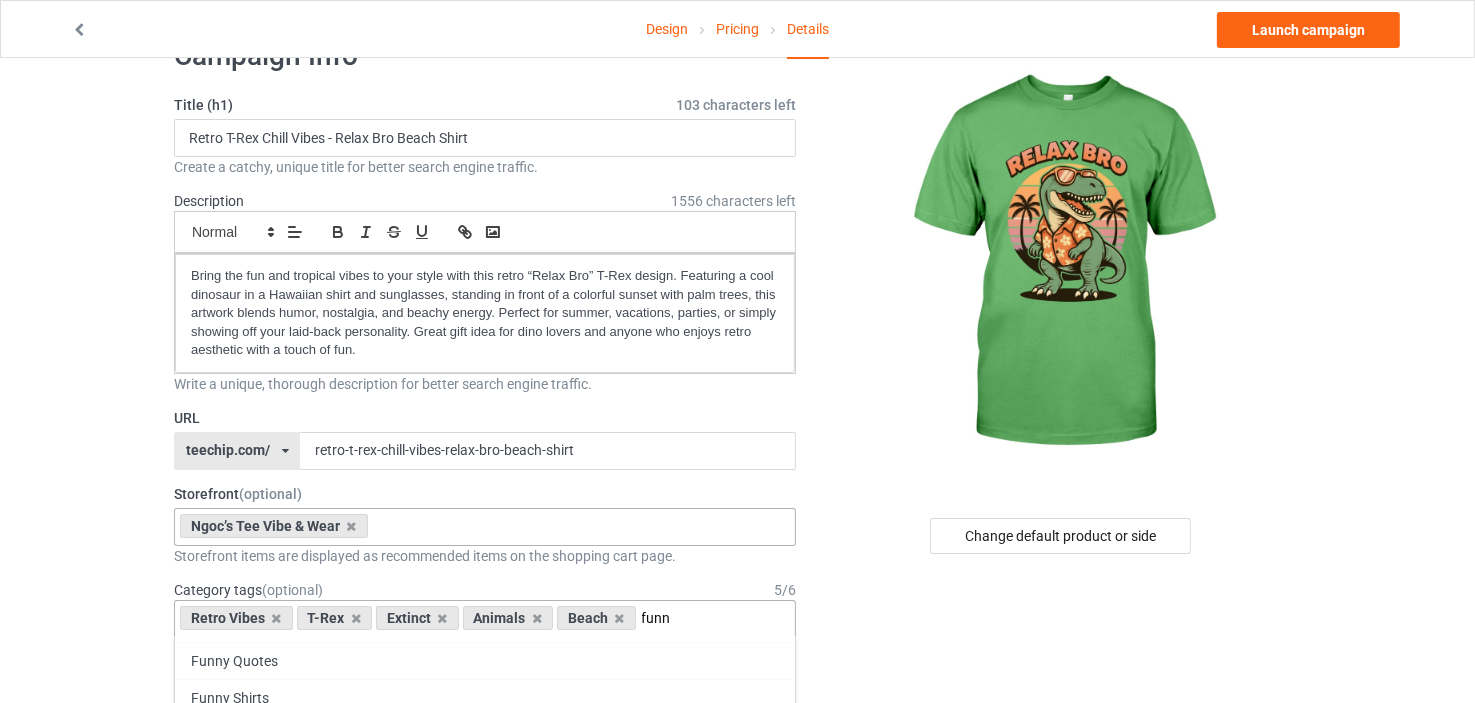 scroll, scrollTop: 180, scrollLeft: 0, axis: vertical 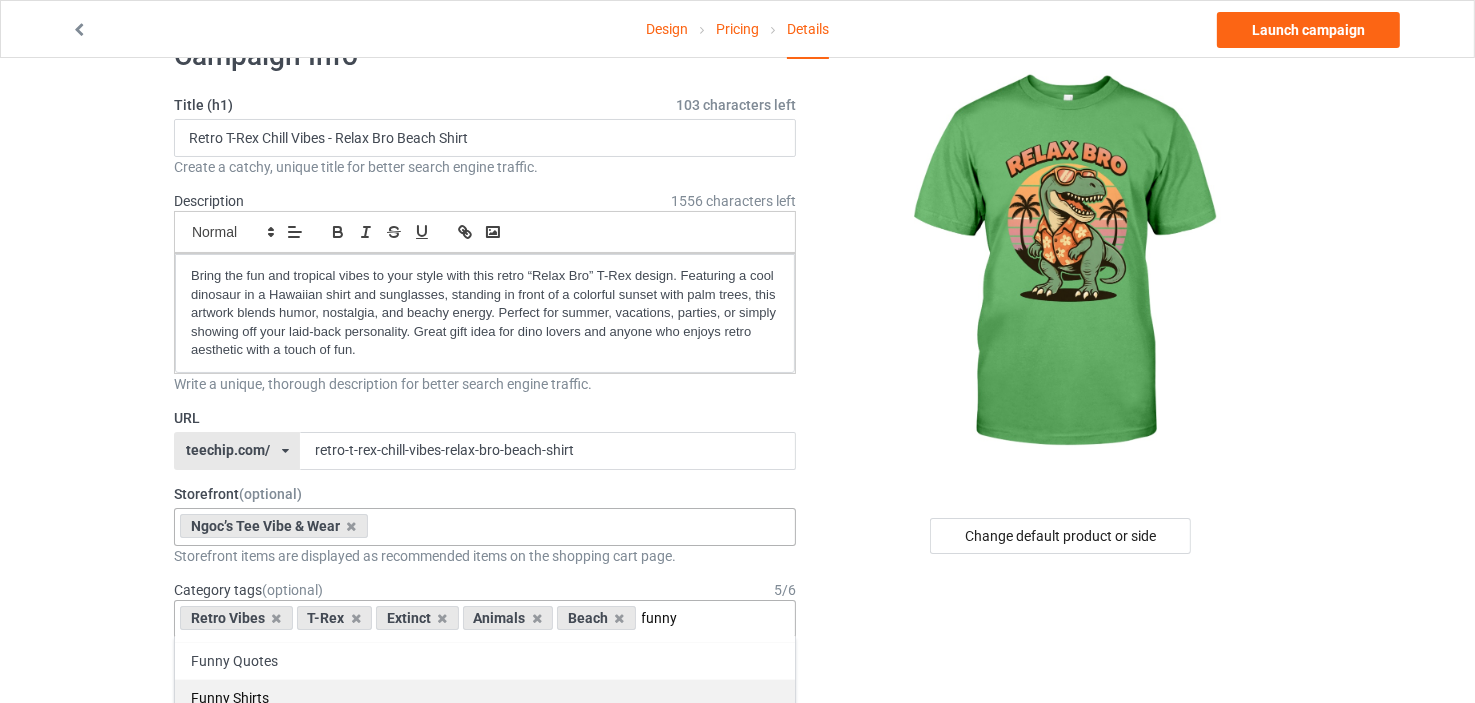 type on "funny" 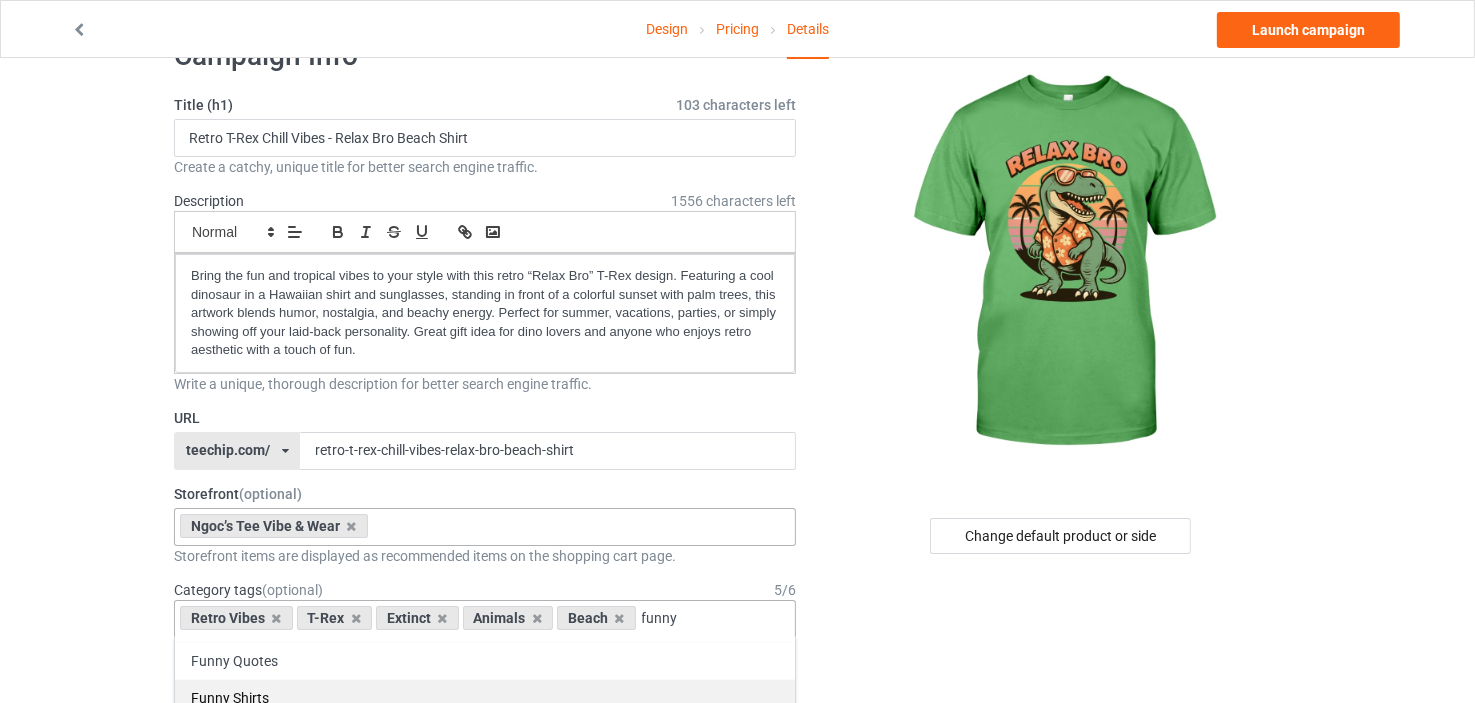 click on "Funny Shirts" at bounding box center (485, 697) 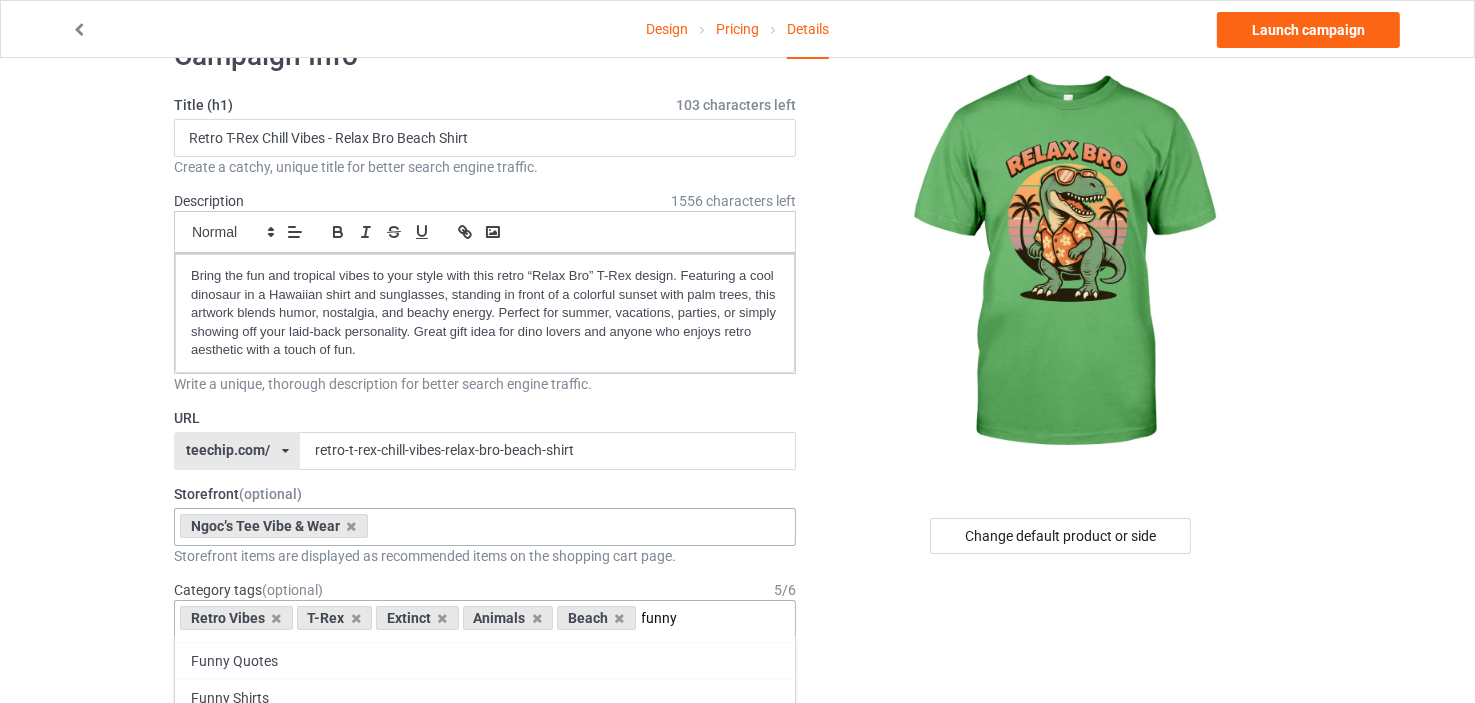 type 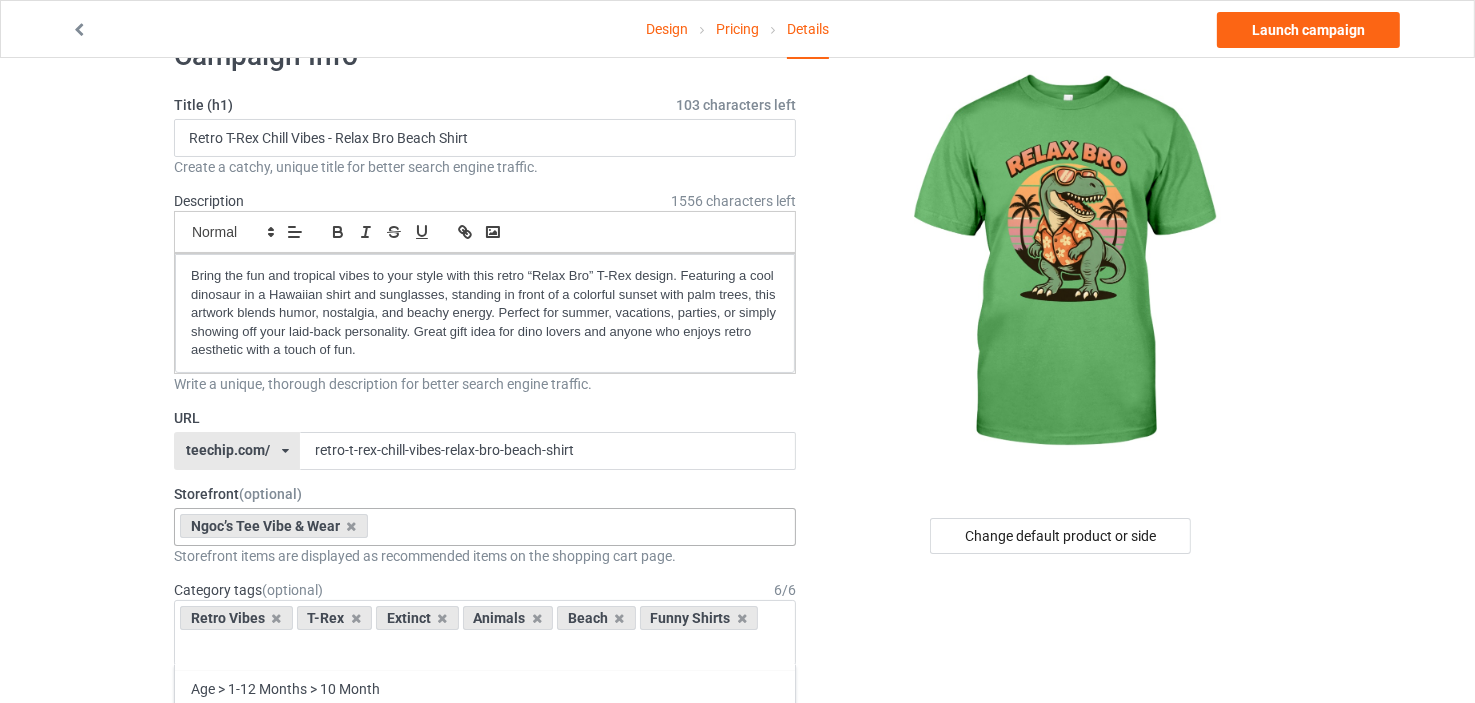 scroll, scrollTop: 95640, scrollLeft: 0, axis: vertical 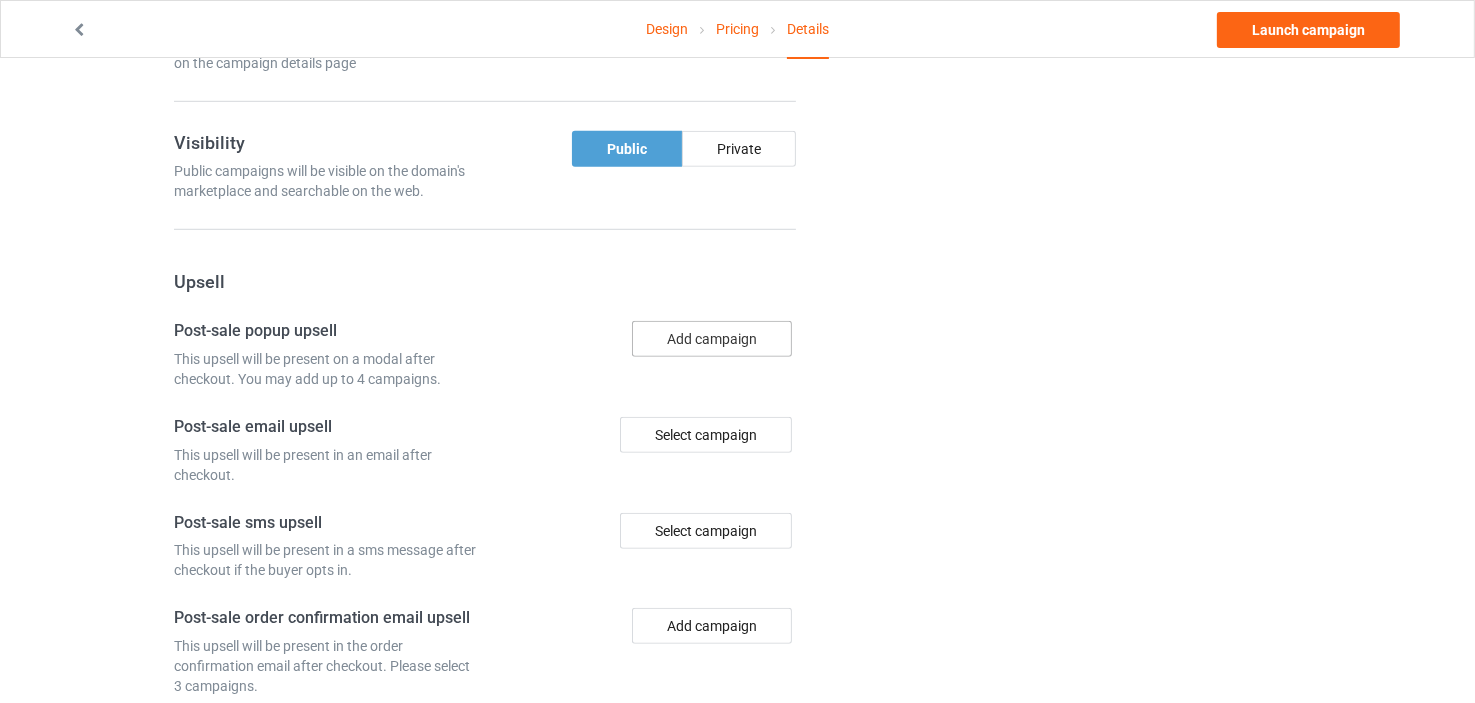 click on "Add campaign" at bounding box center [712, 339] 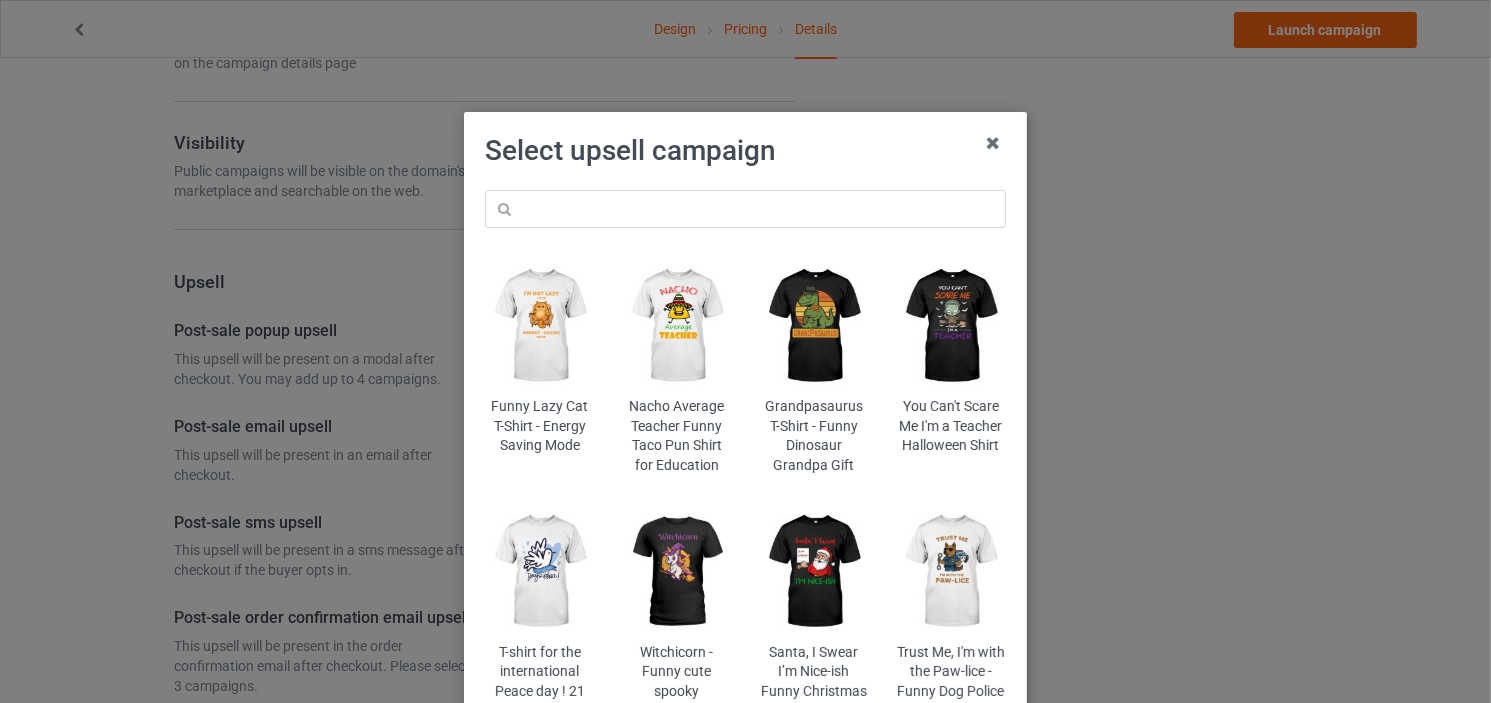 click at bounding box center [814, 326] 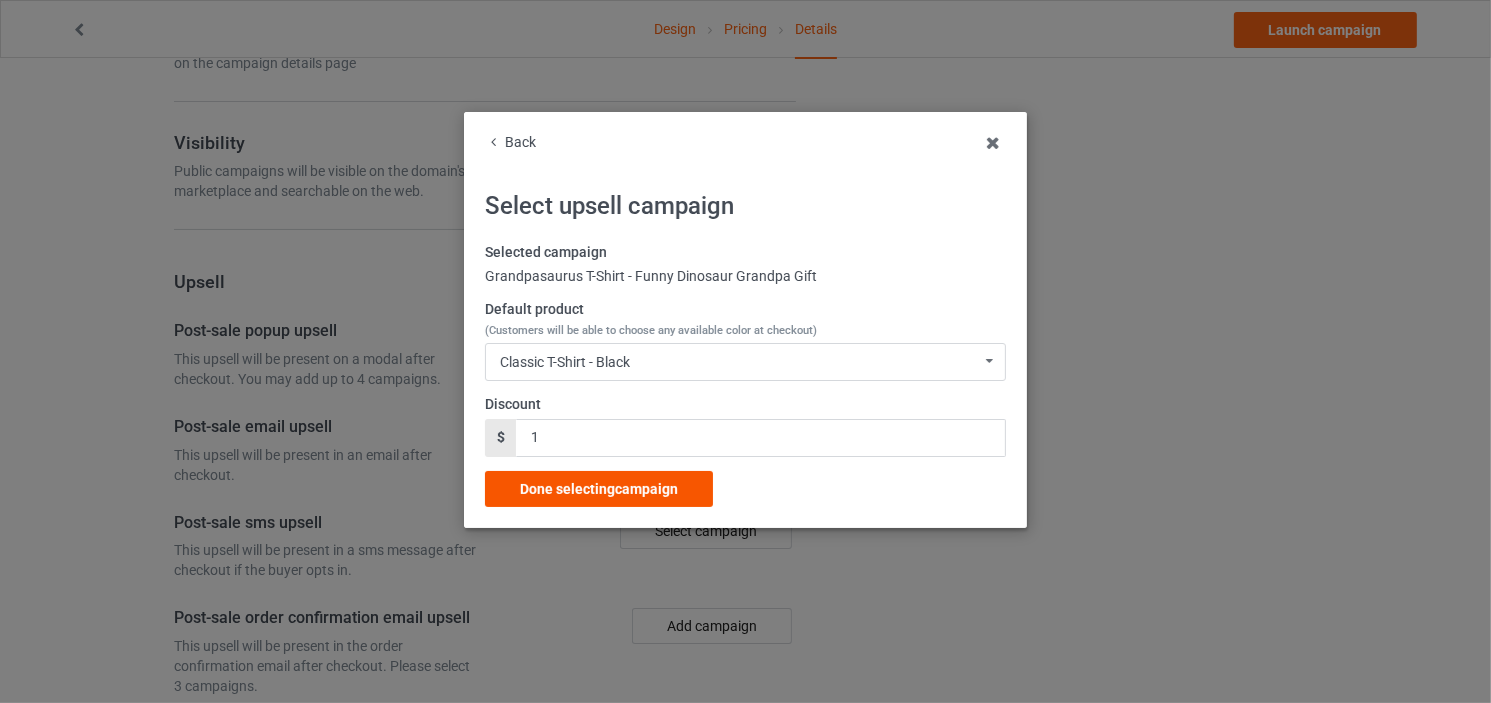 click on "Done selecting  campaign" at bounding box center [599, 489] 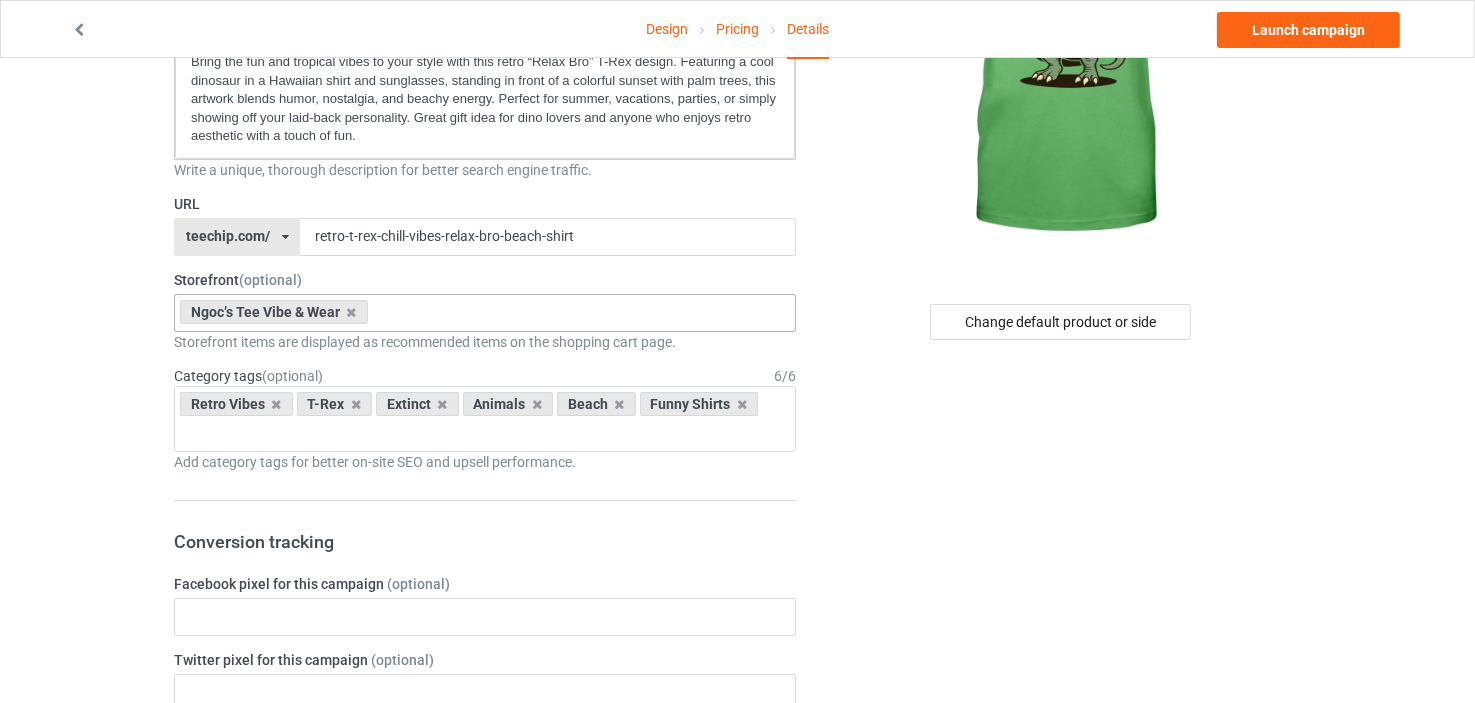 scroll, scrollTop: 133, scrollLeft: 0, axis: vertical 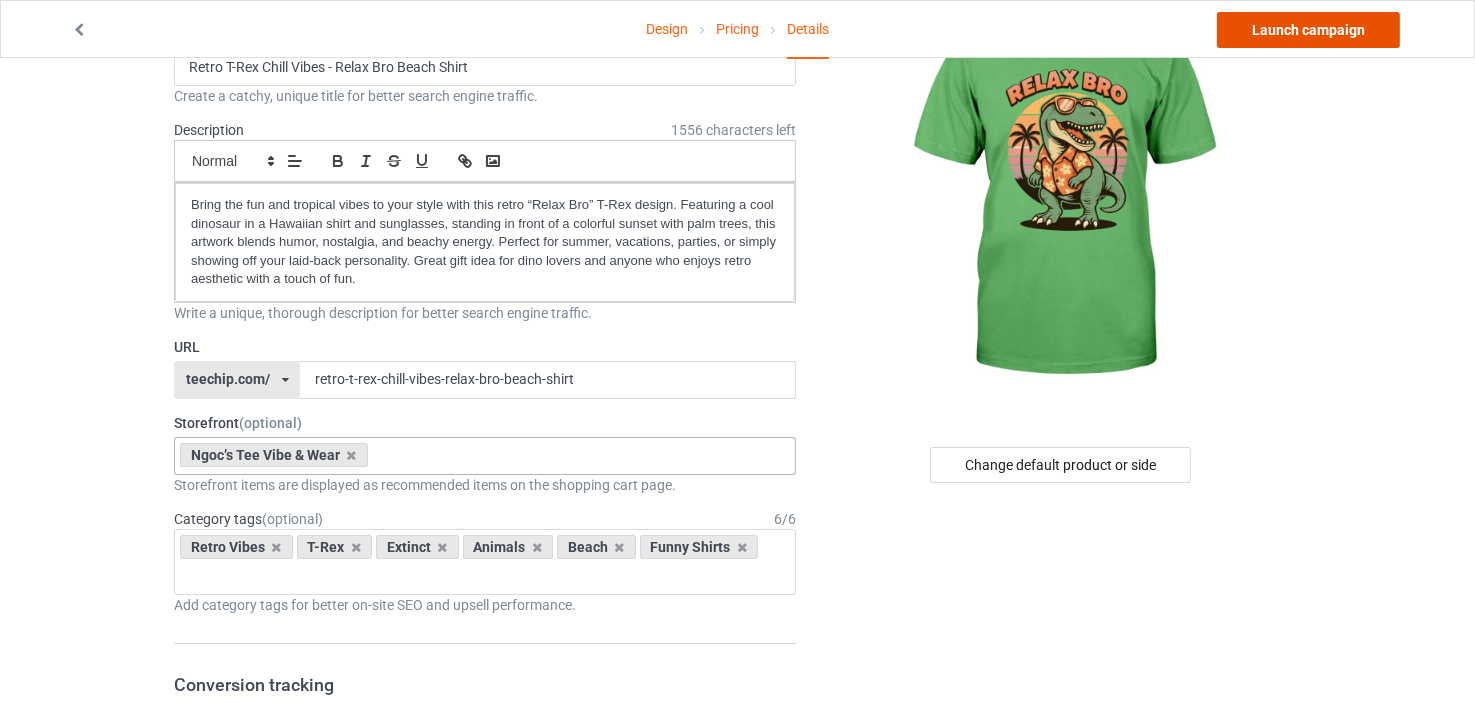 click on "Launch campaign" at bounding box center [1308, 30] 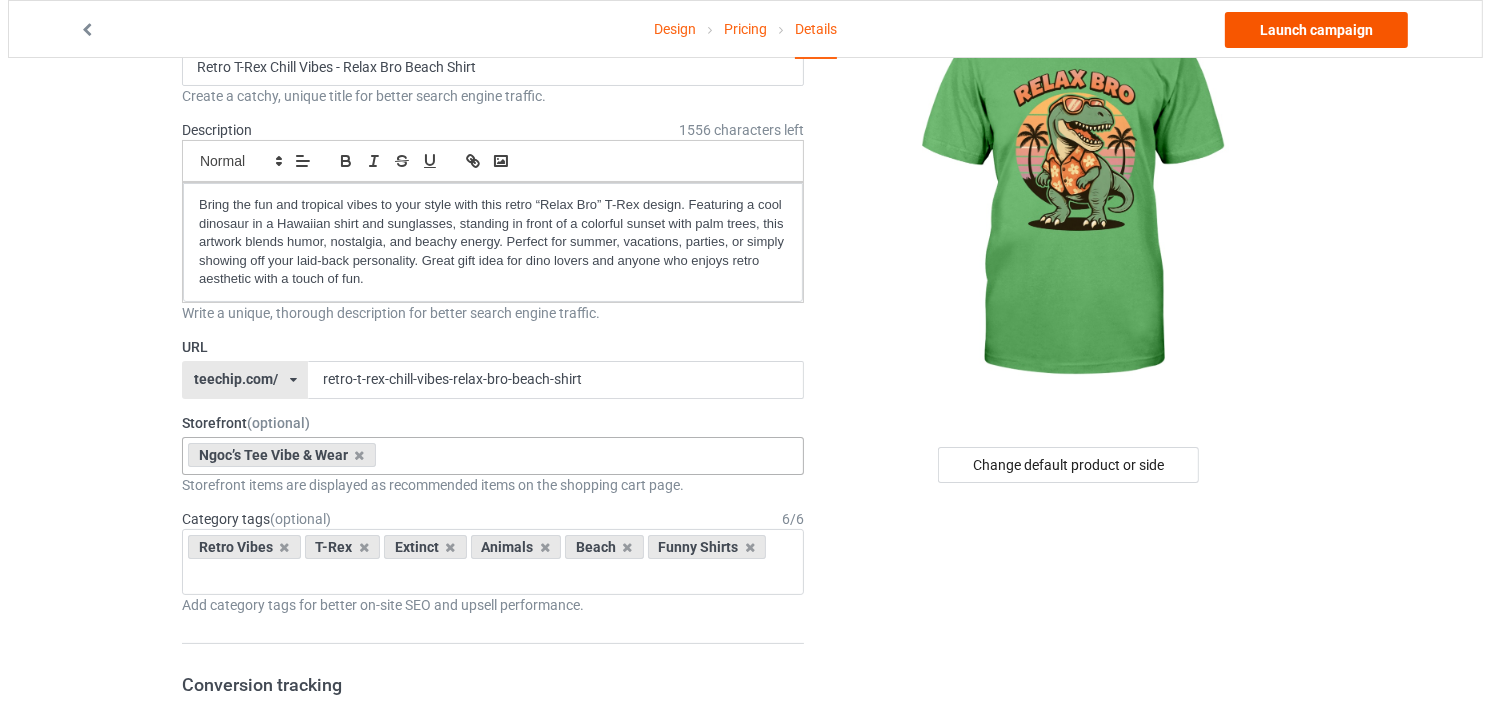 scroll, scrollTop: 0, scrollLeft: 0, axis: both 